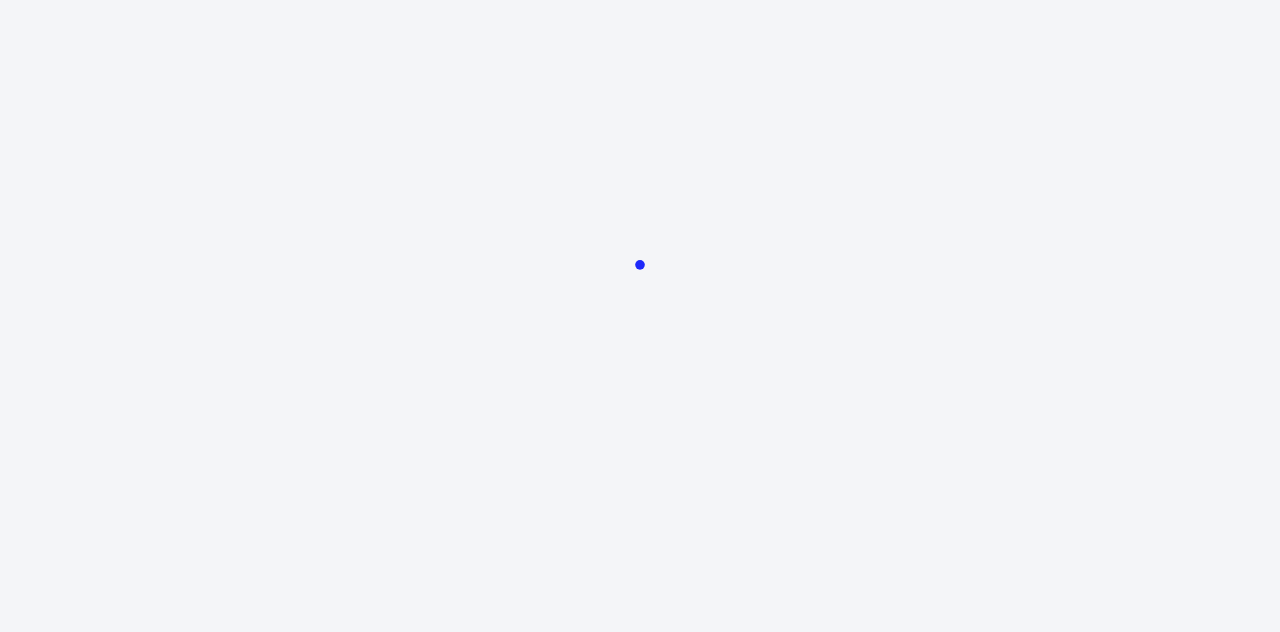 scroll, scrollTop: 0, scrollLeft: 0, axis: both 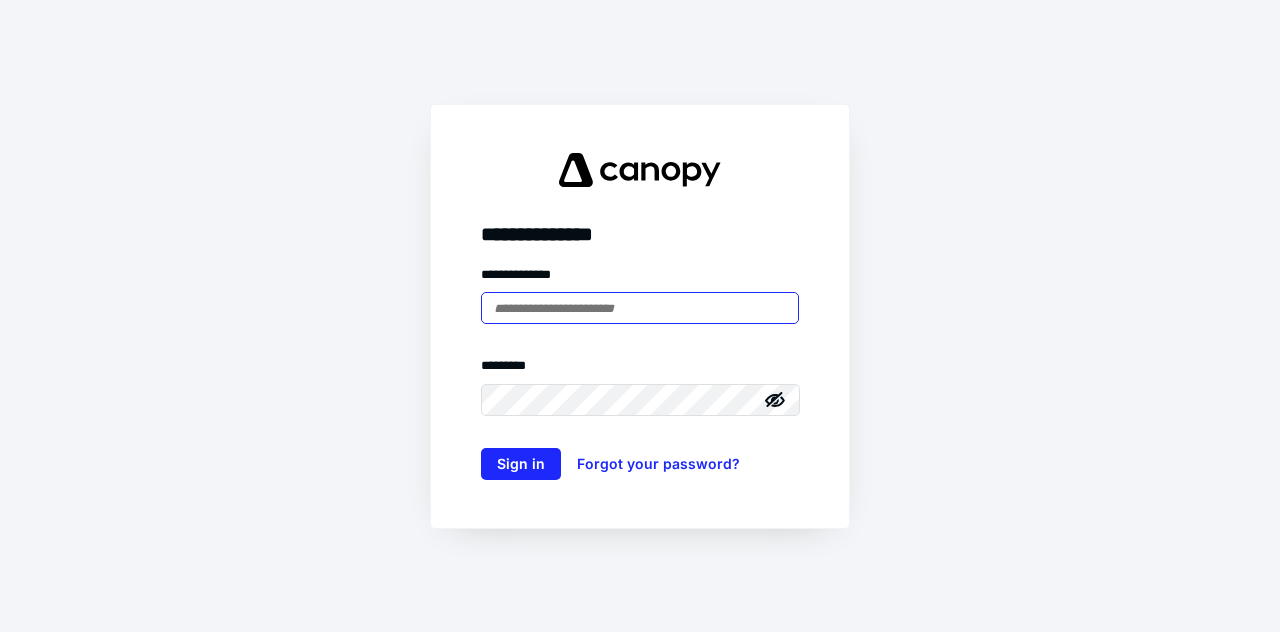 paste on "**********" 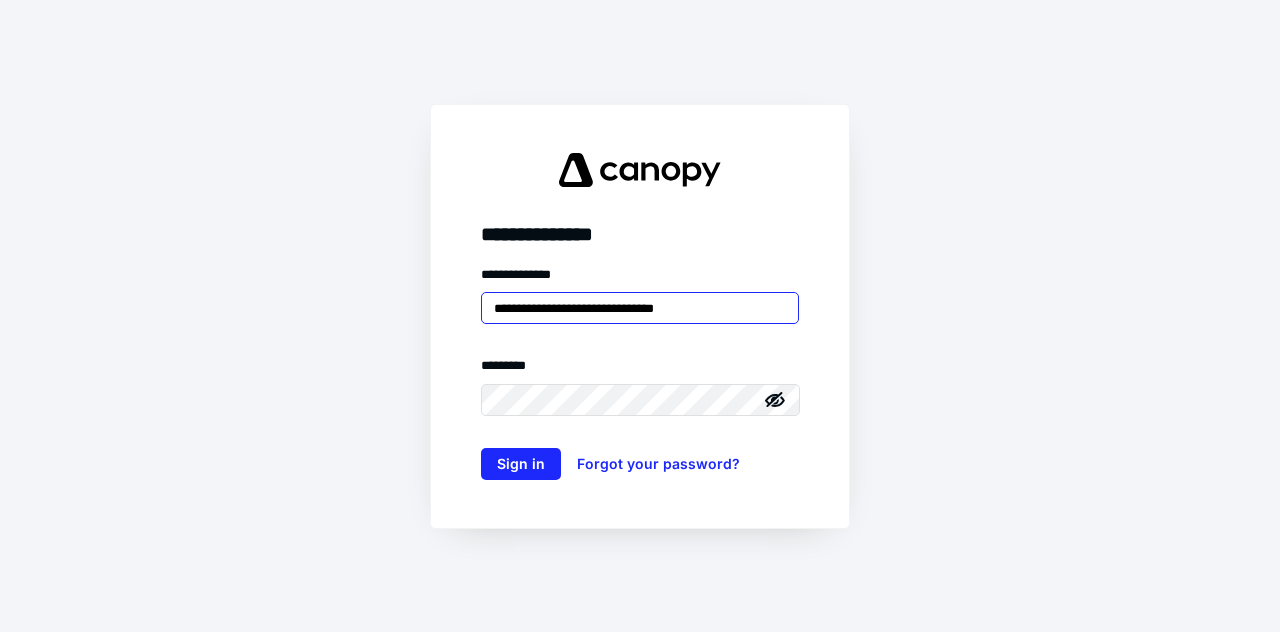 drag, startPoint x: 738, startPoint y: 302, endPoint x: 647, endPoint y: 307, distance: 91.13726 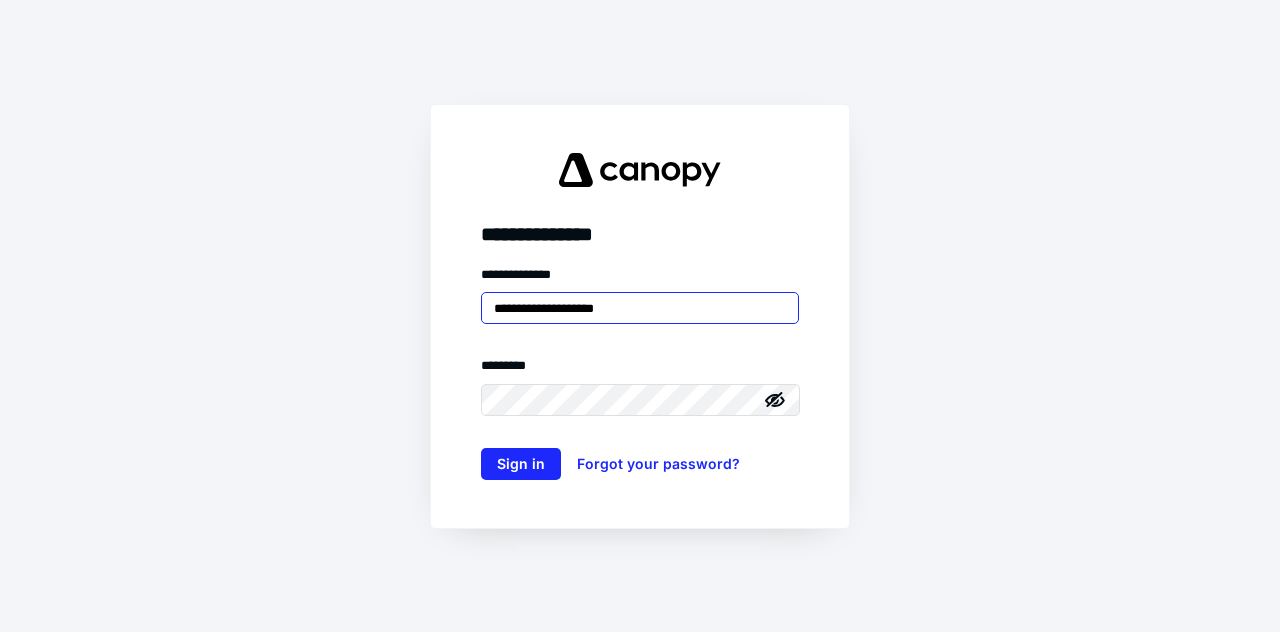 type on "**********" 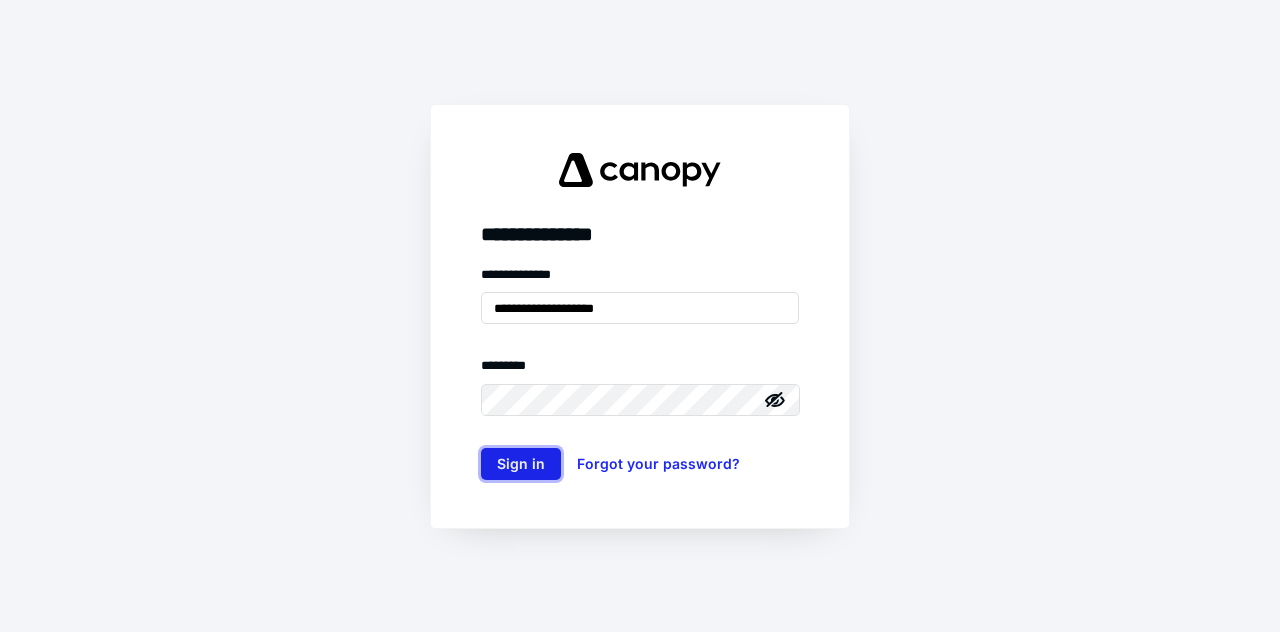 click on "Sign in" at bounding box center [521, 464] 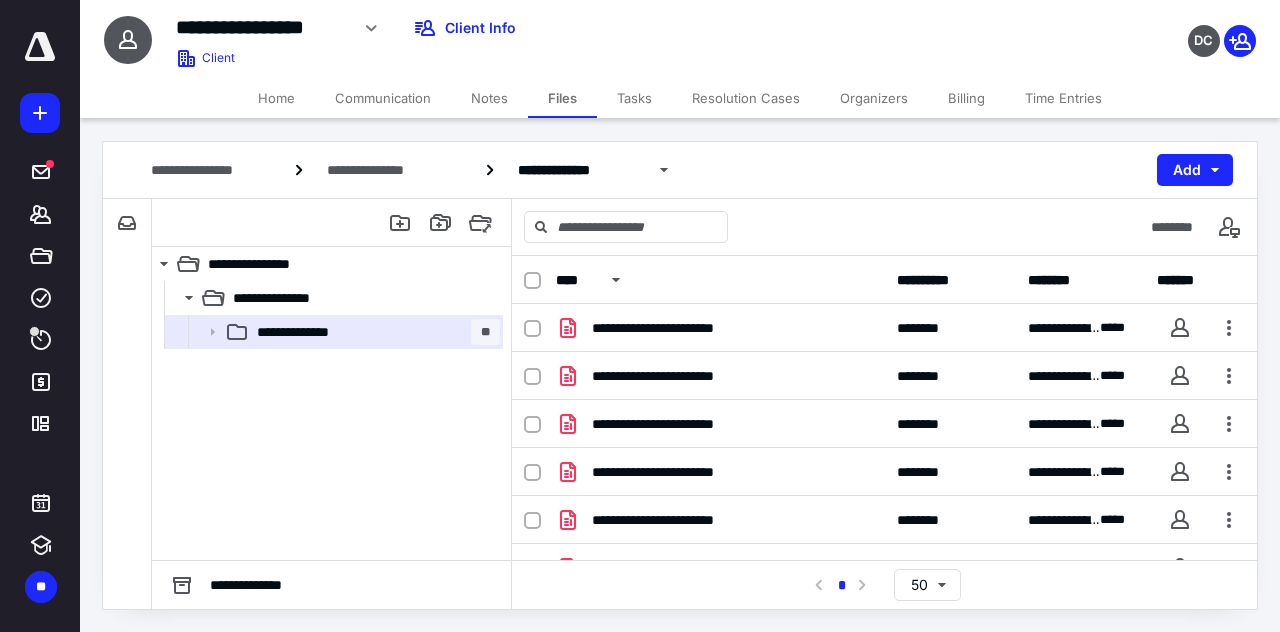 scroll, scrollTop: 0, scrollLeft: 0, axis: both 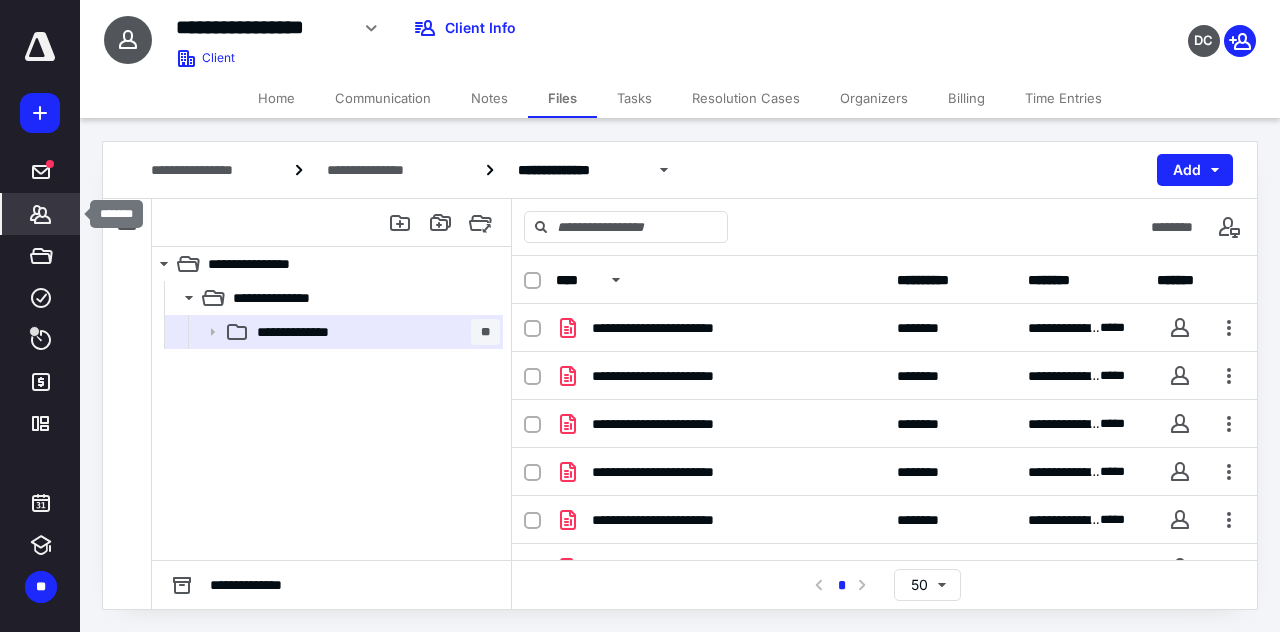 click on "*******" at bounding box center (41, 214) 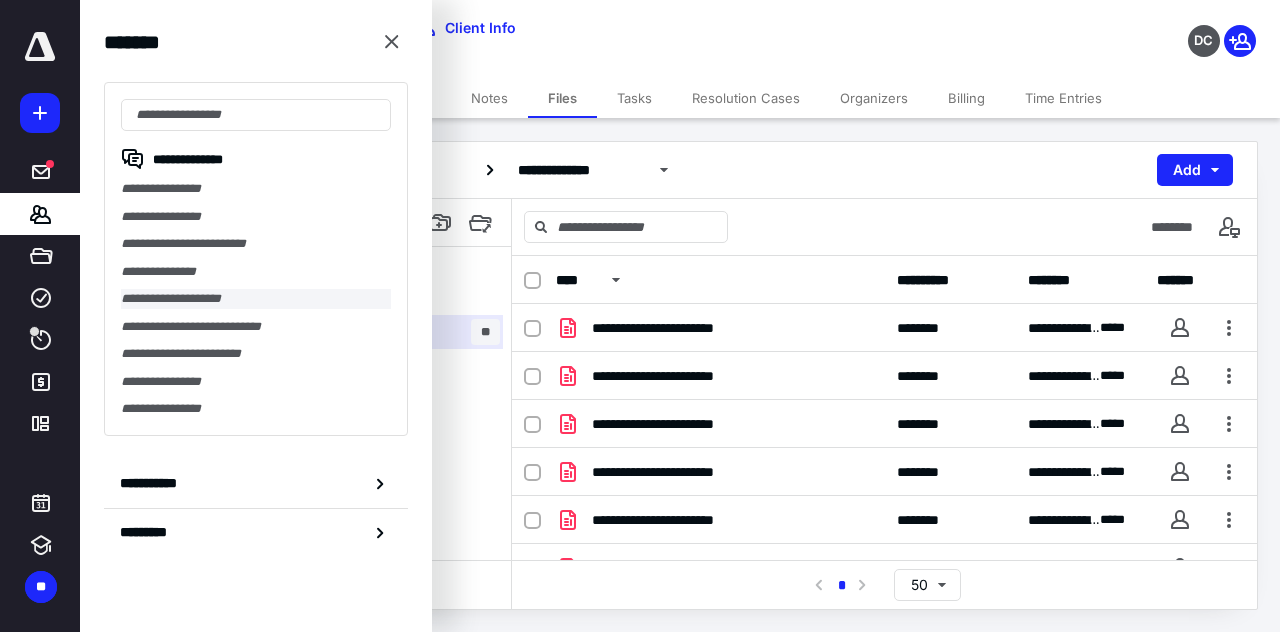 click on "**********" at bounding box center [256, 299] 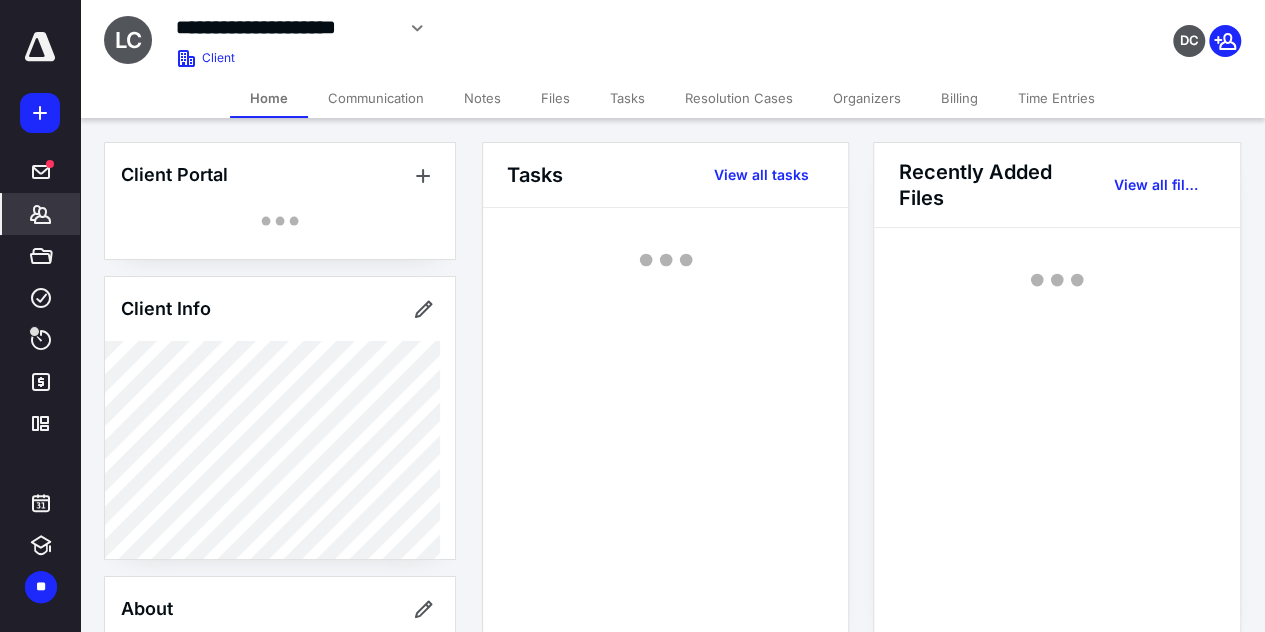 click on "Files" at bounding box center (555, 98) 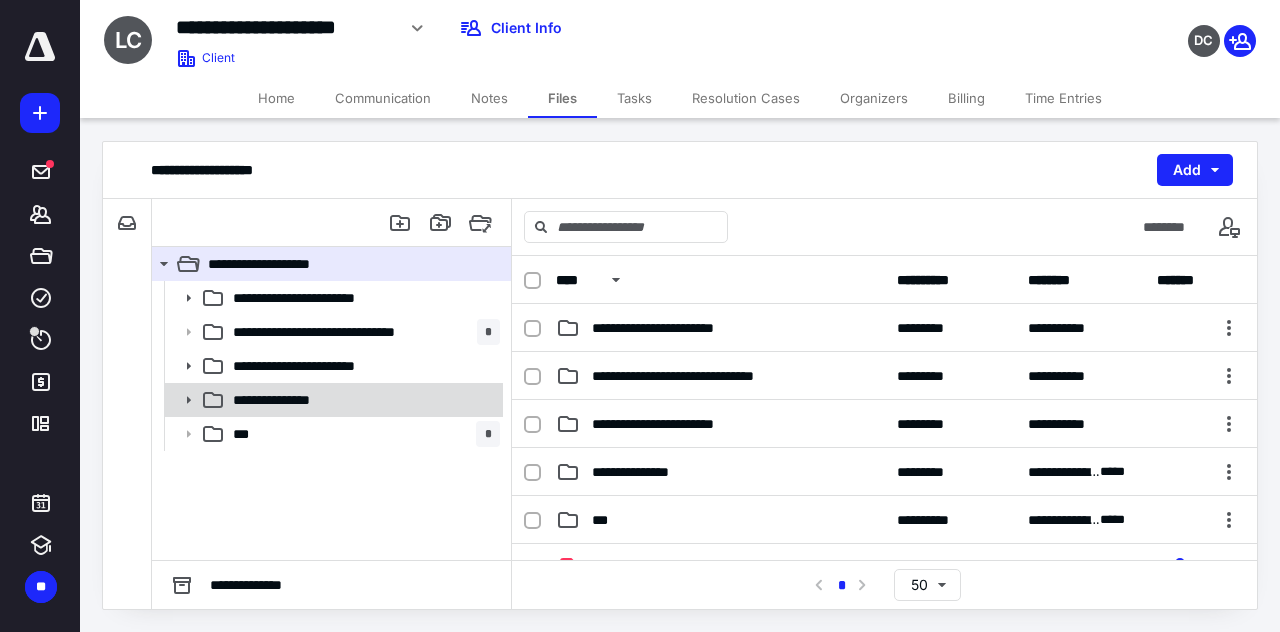 click on "**********" at bounding box center (332, 400) 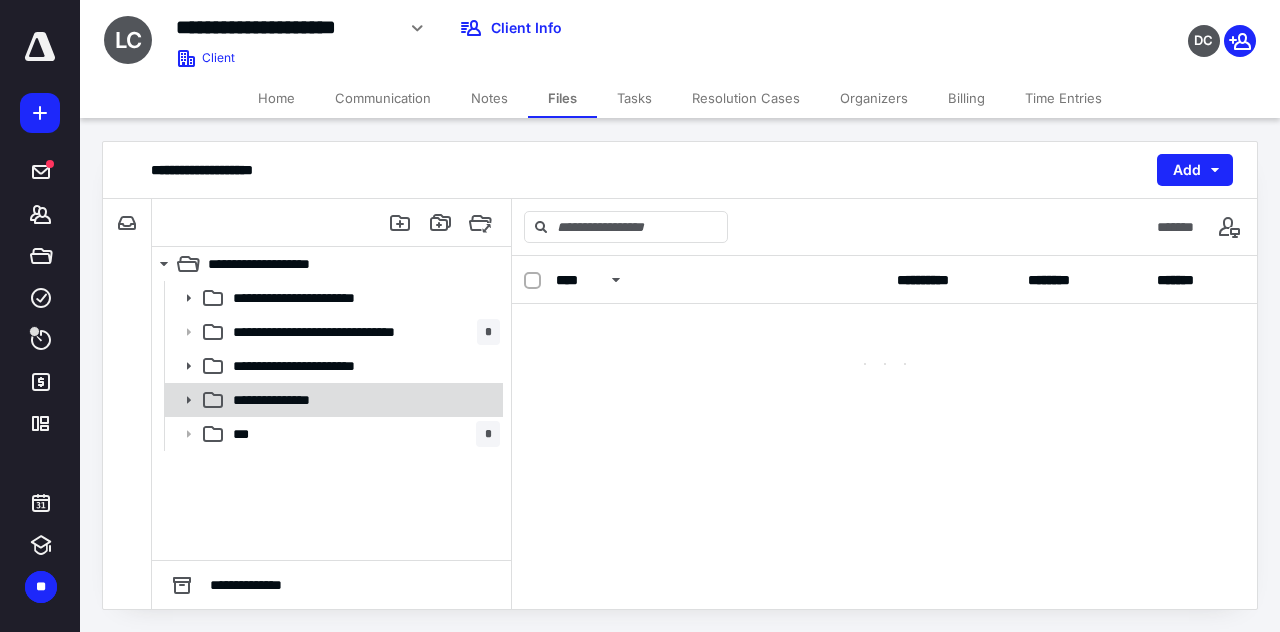 click on "**********" at bounding box center [332, 400] 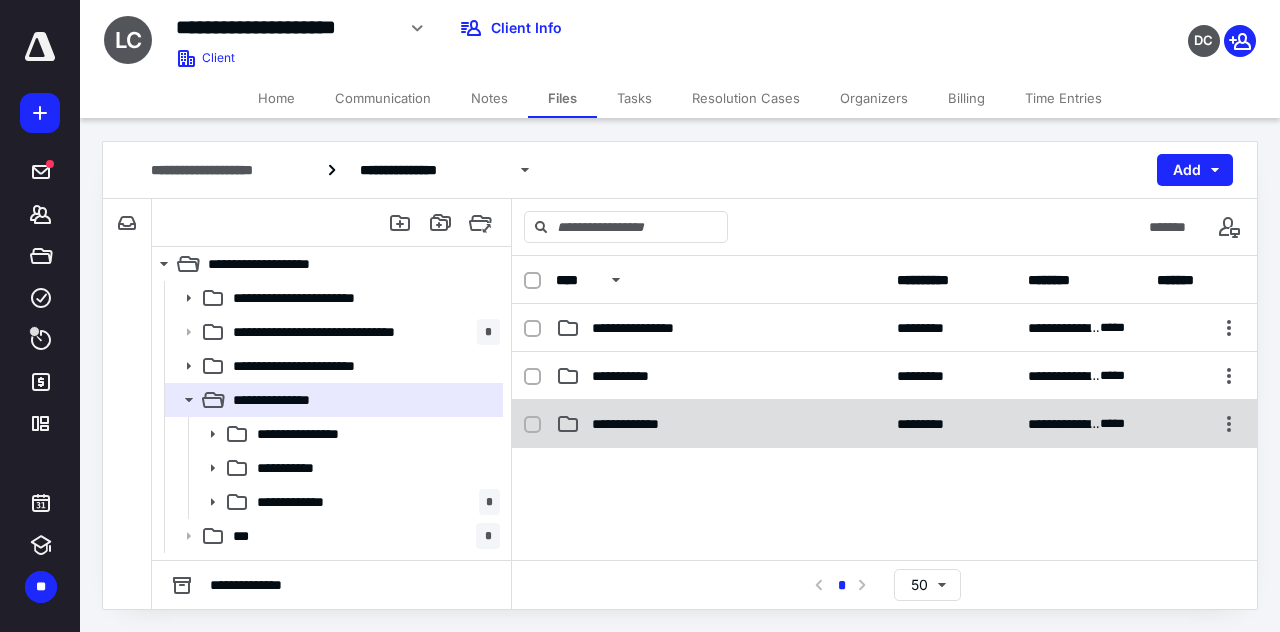 click on "**********" at bounding box center [884, 424] 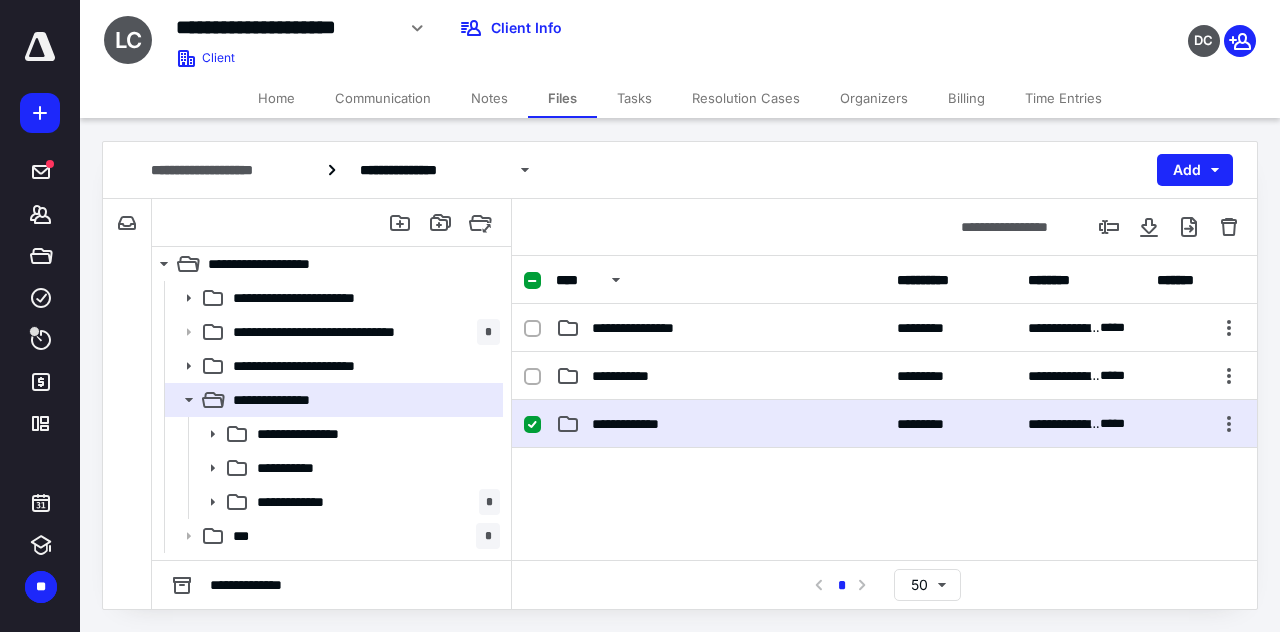 click on "**********" at bounding box center (884, 424) 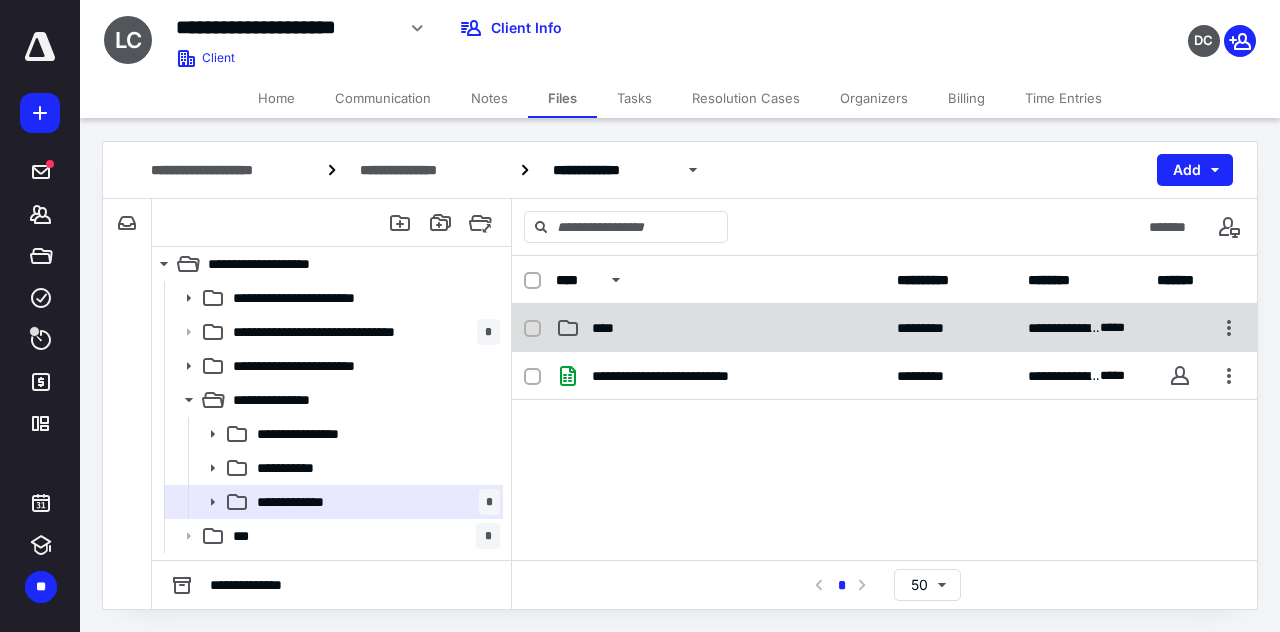 click on "****" at bounding box center [609, 328] 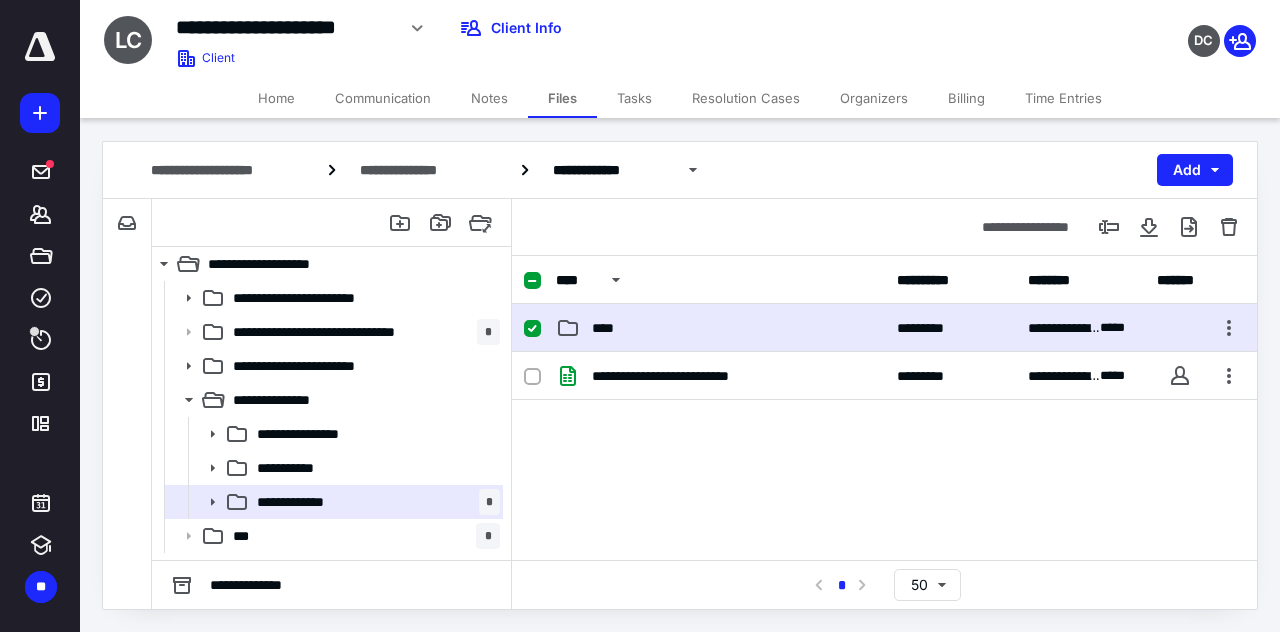 click on "****" at bounding box center (609, 328) 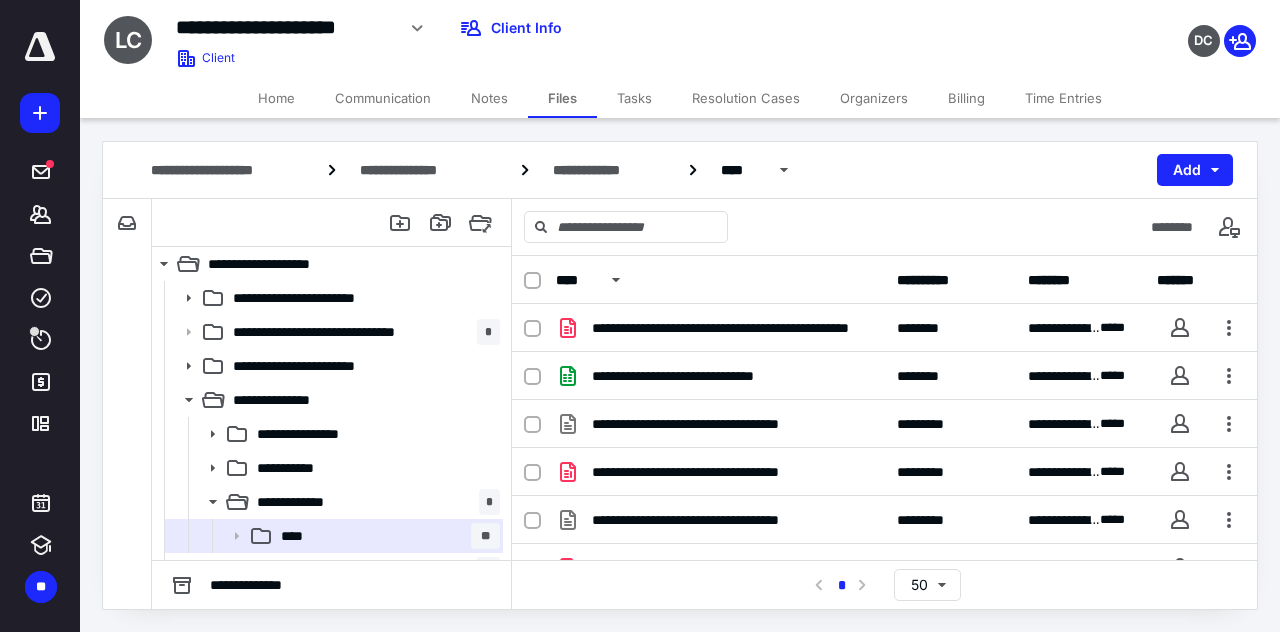 scroll, scrollTop: 362, scrollLeft: 0, axis: vertical 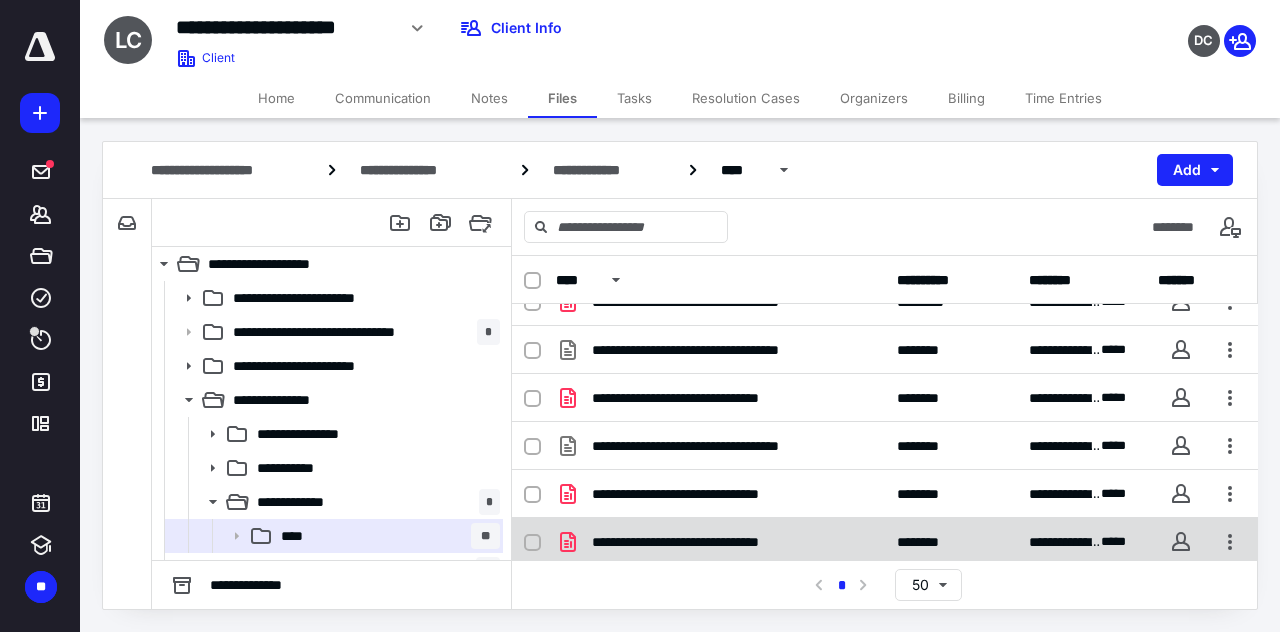 click on "**********" at bounding box center (716, 542) 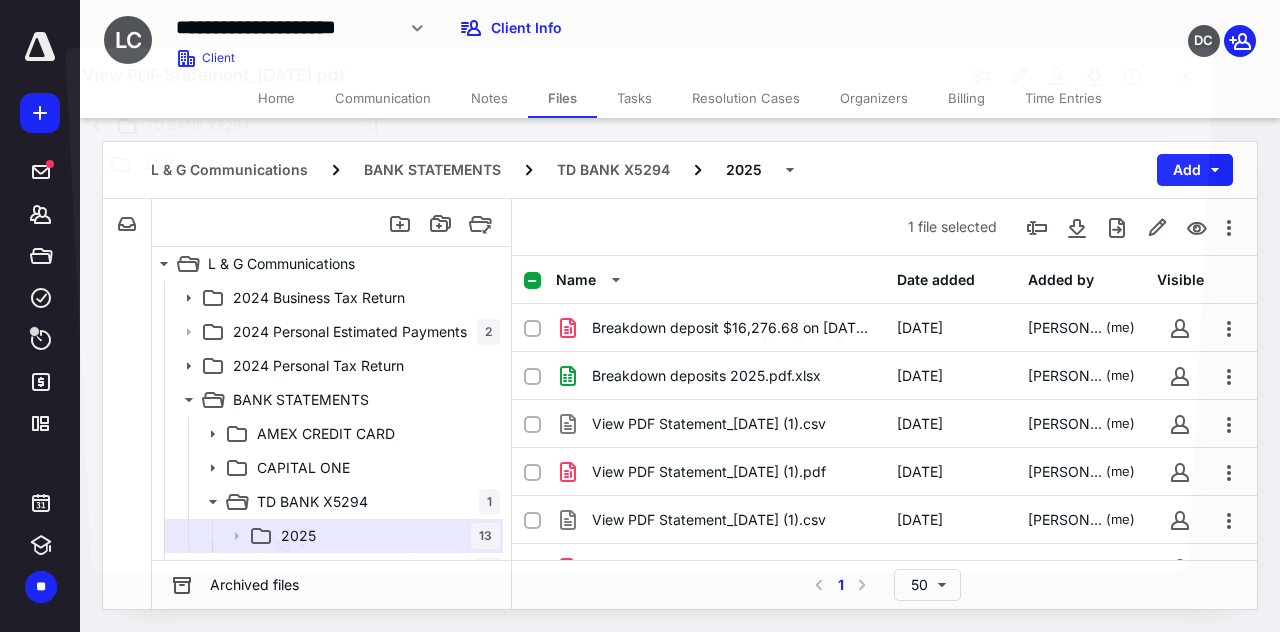 scroll, scrollTop: 362, scrollLeft: 0, axis: vertical 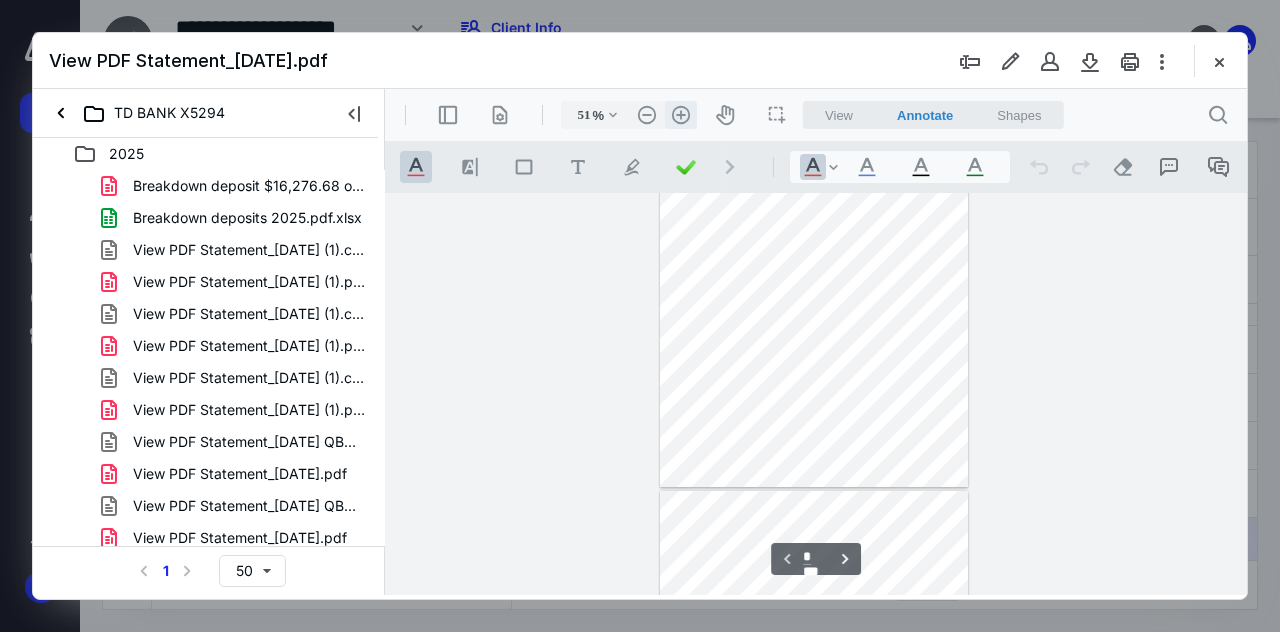 click on ".cls-1{fill:#abb0c4;} icon - header - zoom - in - line" at bounding box center [681, 115] 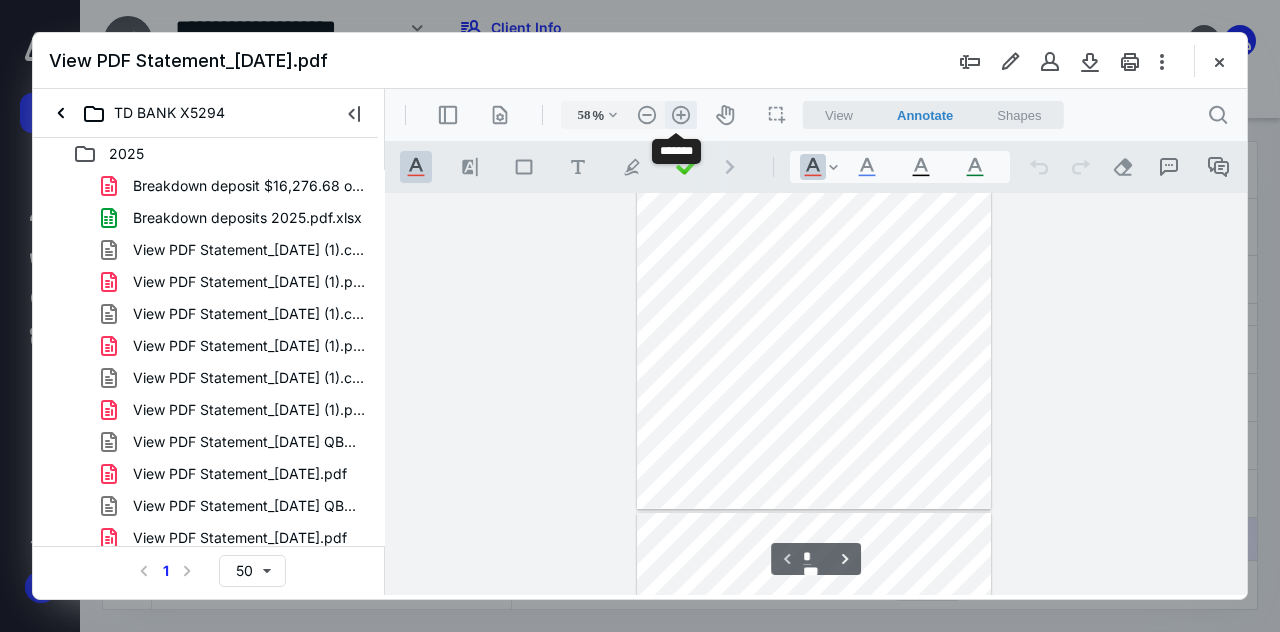 click on ".cls-1{fill:#abb0c4;} icon - header - zoom - in - line" at bounding box center [681, 115] 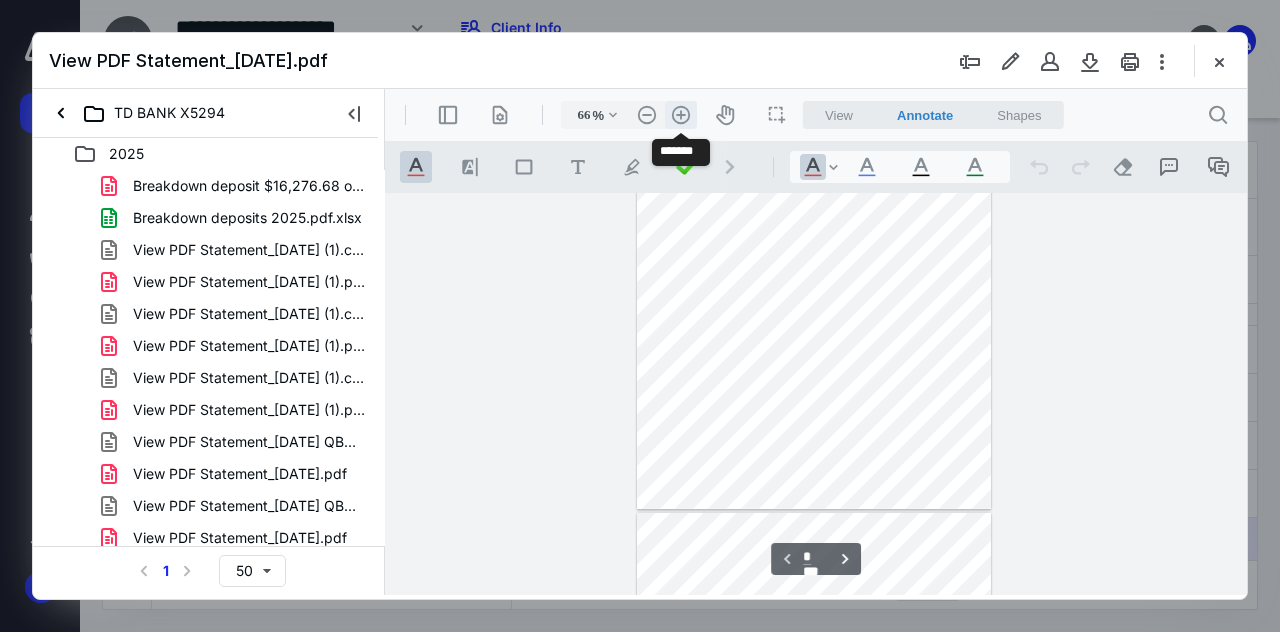 click on ".cls-1{fill:#abb0c4;} icon - header - zoom - in - line" at bounding box center [681, 115] 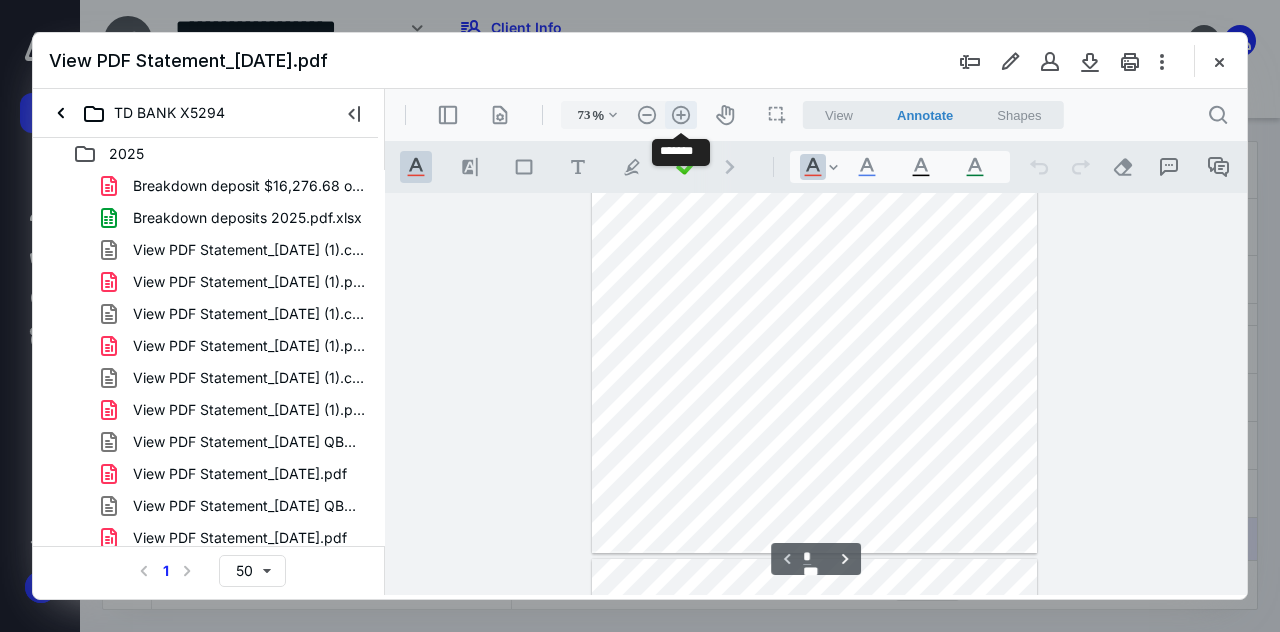 click on ".cls-1{fill:#abb0c4;} icon - header - zoom - in - line" at bounding box center [681, 115] 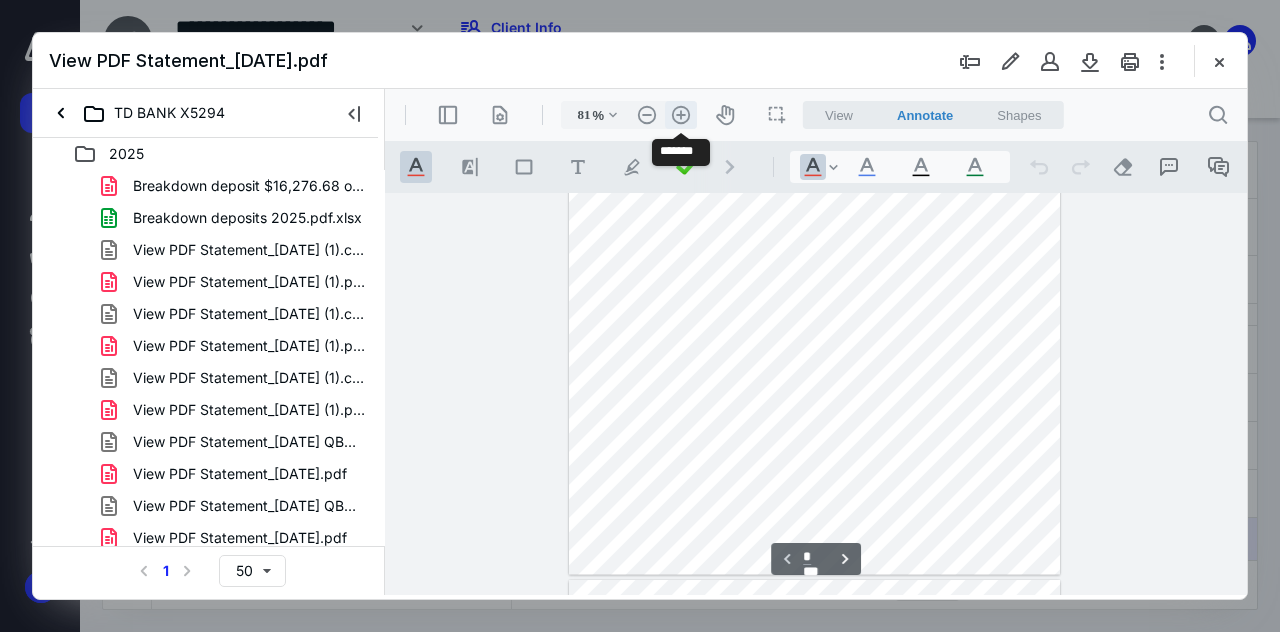 click on ".cls-1{fill:#abb0c4;} icon - header - zoom - in - line" at bounding box center (681, 115) 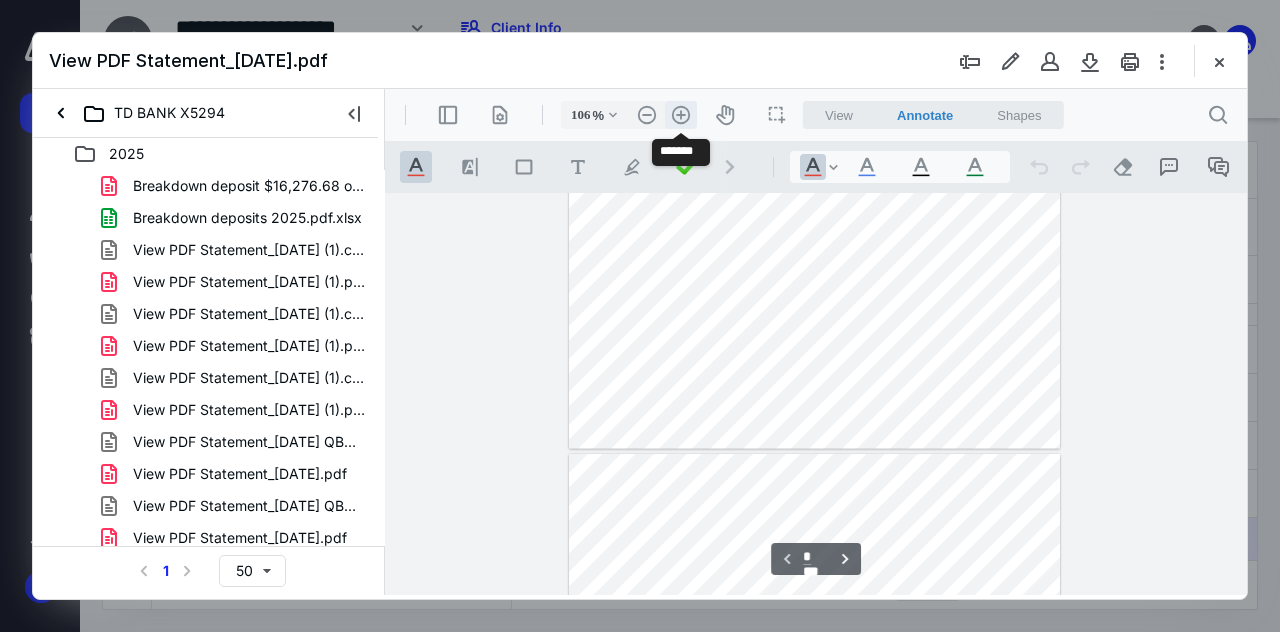 click on ".cls-1{fill:#abb0c4;} icon - header - zoom - in - line" at bounding box center (681, 115) 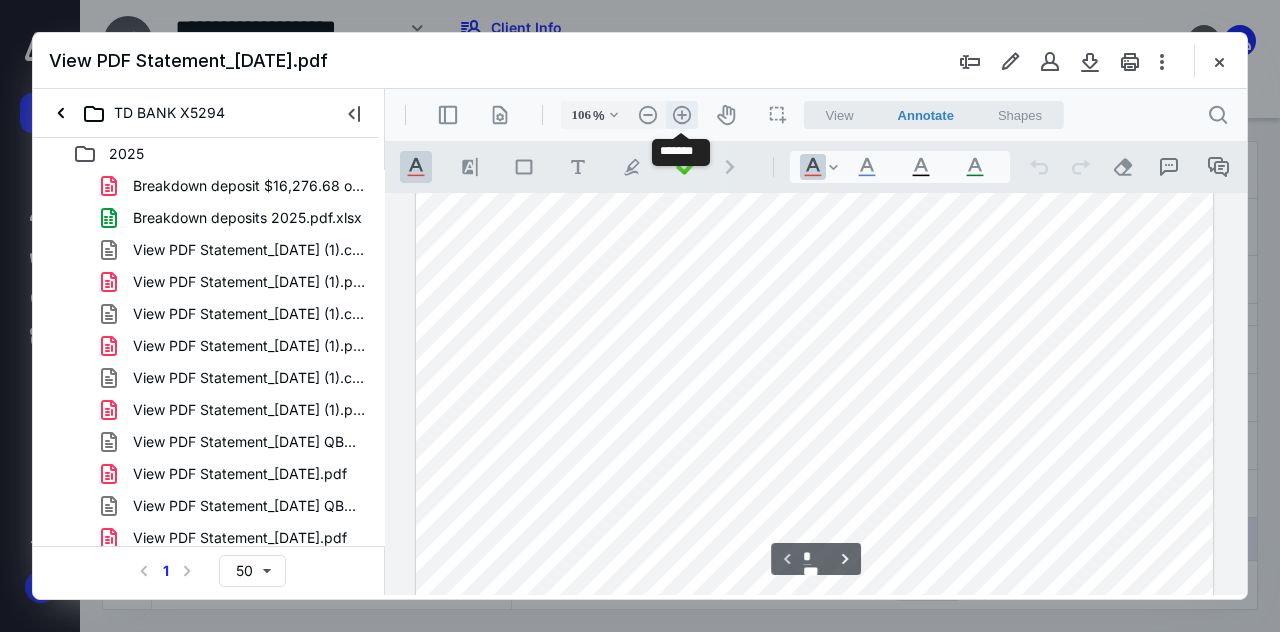 type on "131" 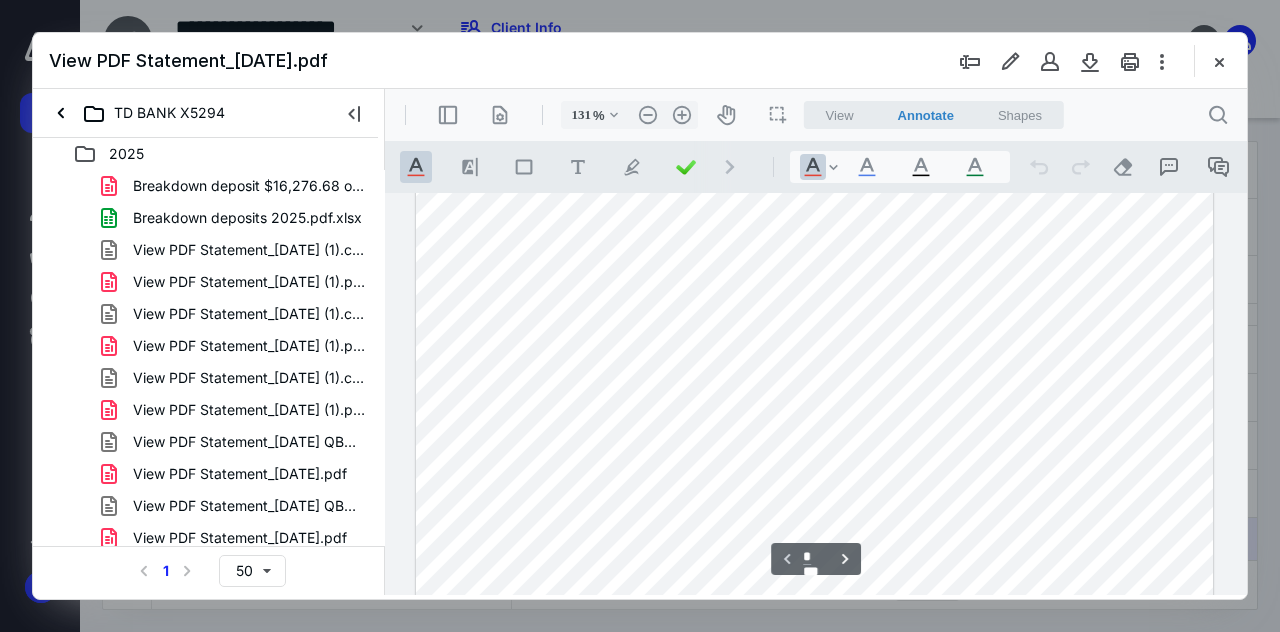 scroll, scrollTop: 115, scrollLeft: 0, axis: vertical 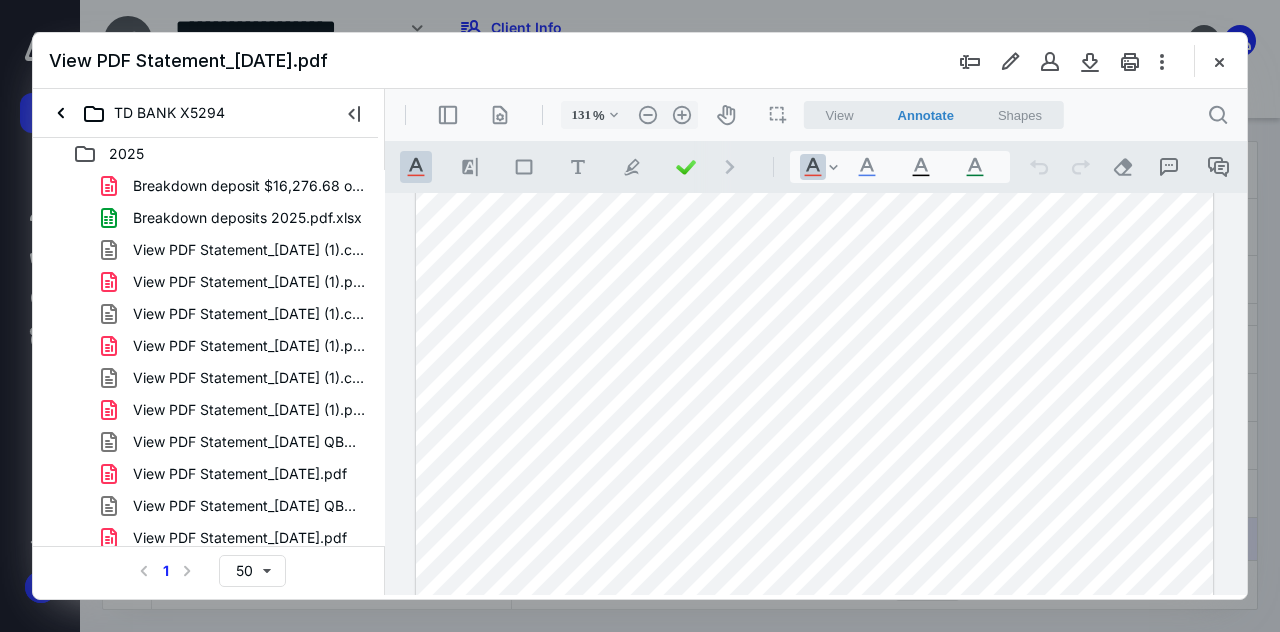 click on "View" at bounding box center [840, 115] 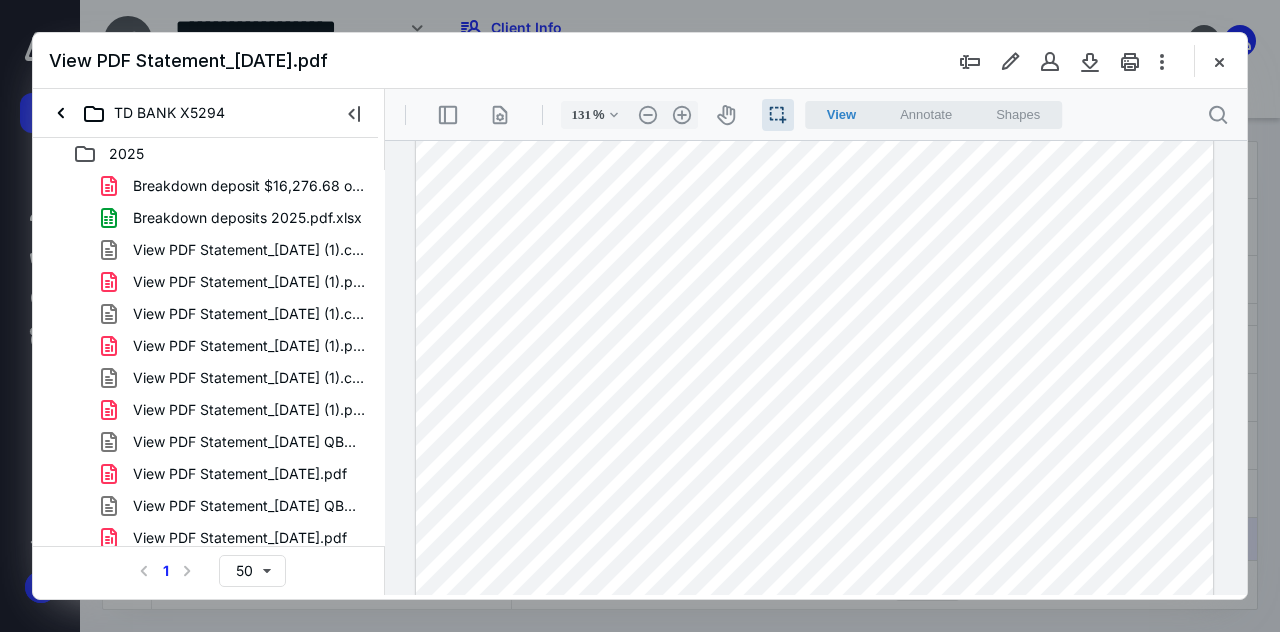 click at bounding box center (815, 547) 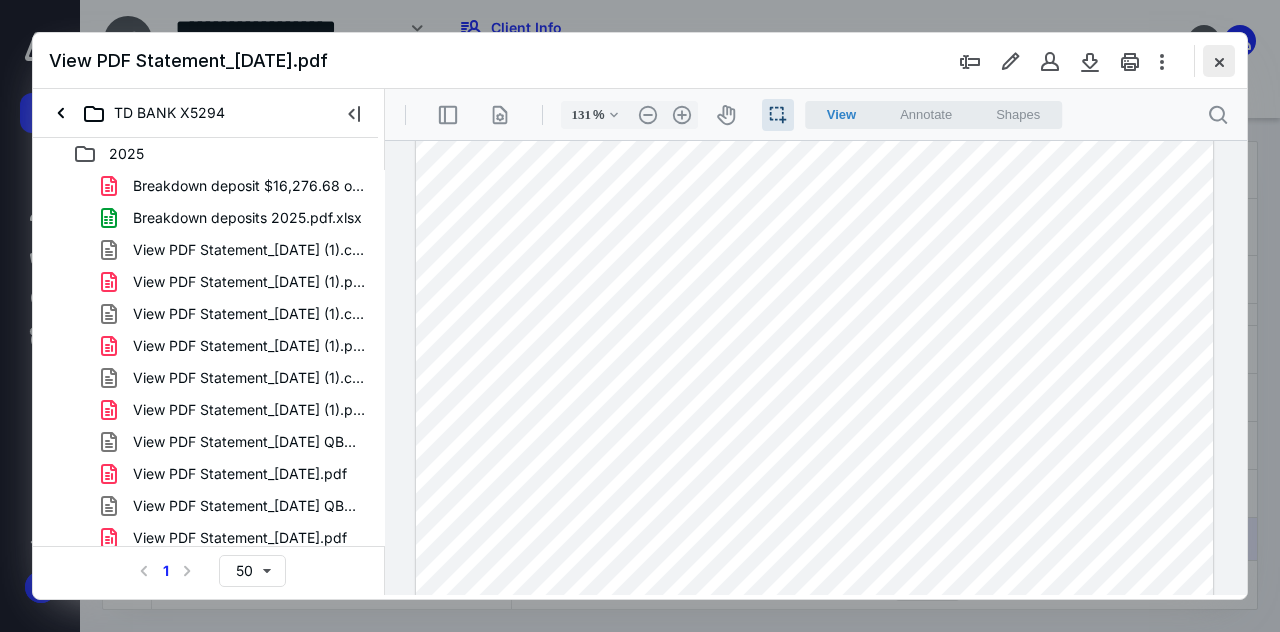 click at bounding box center (1219, 61) 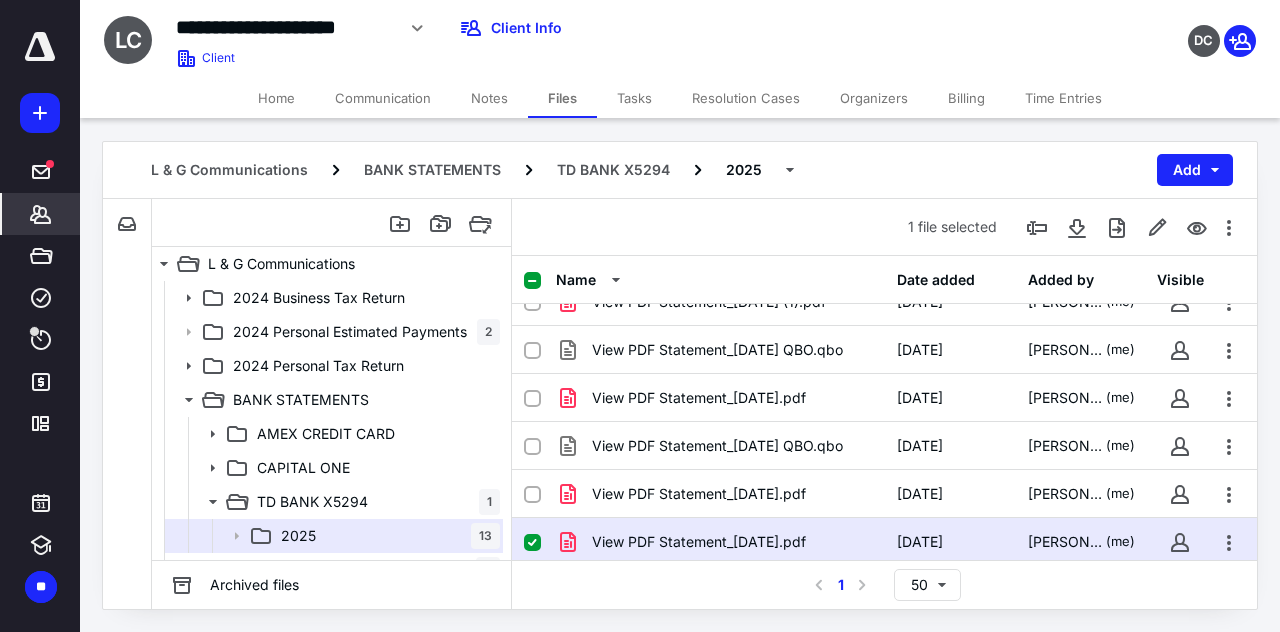 click 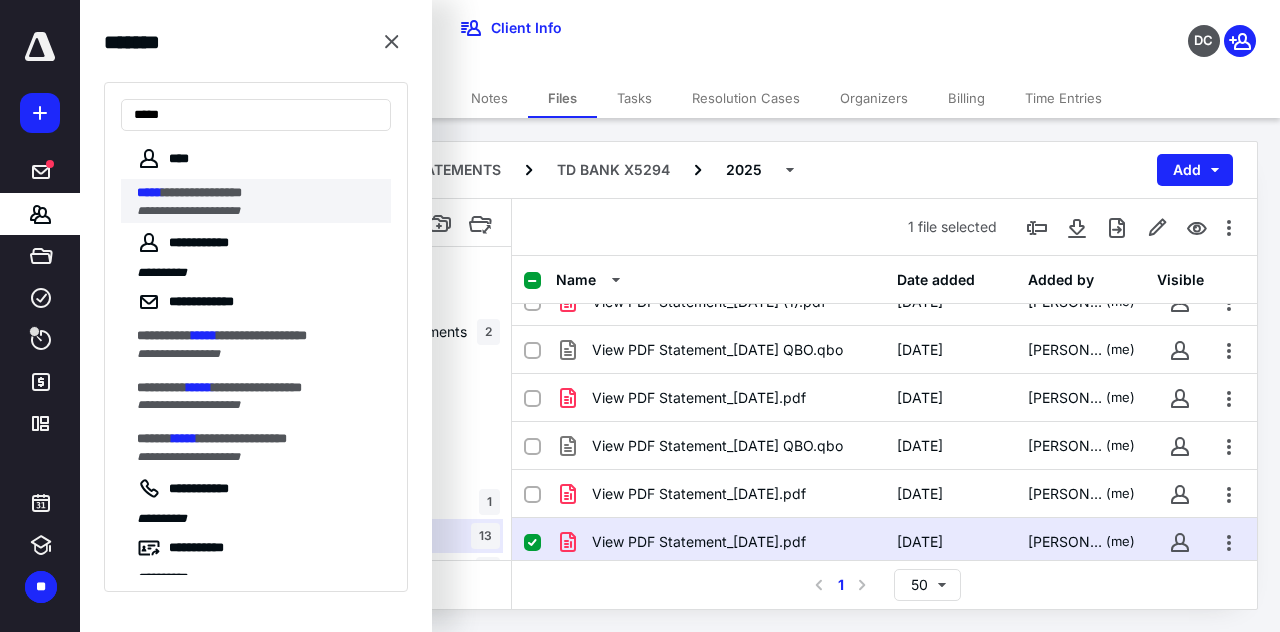 type on "*****" 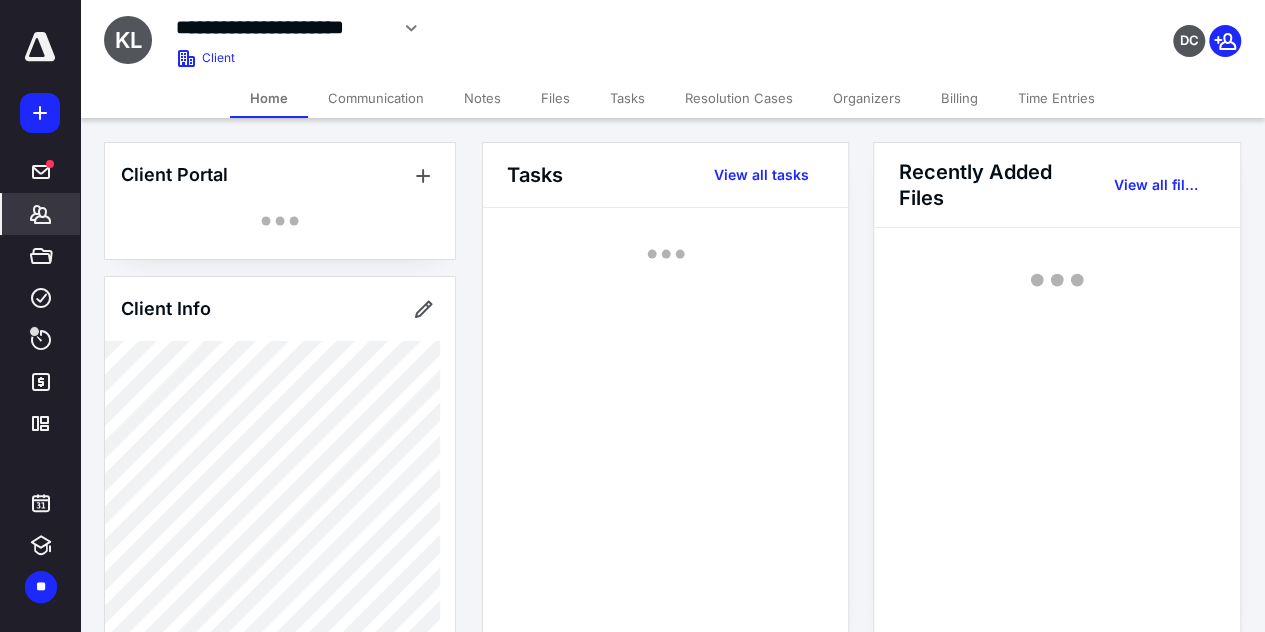 click on "Files" at bounding box center [555, 98] 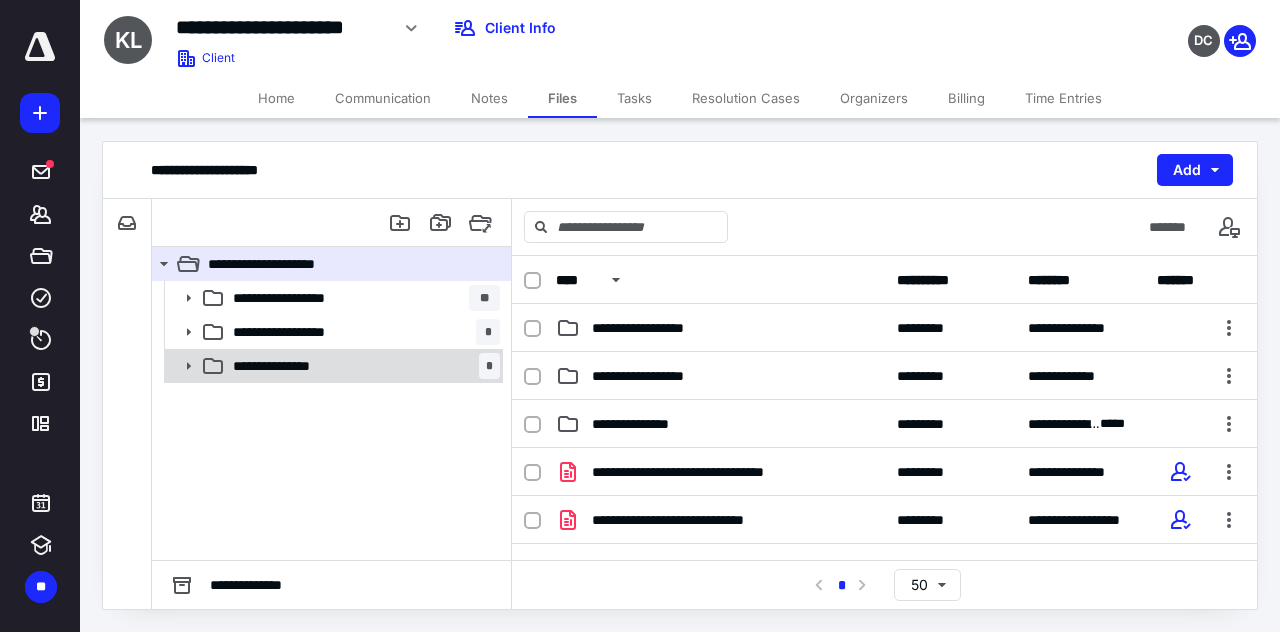 click on "**********" at bounding box center [332, 366] 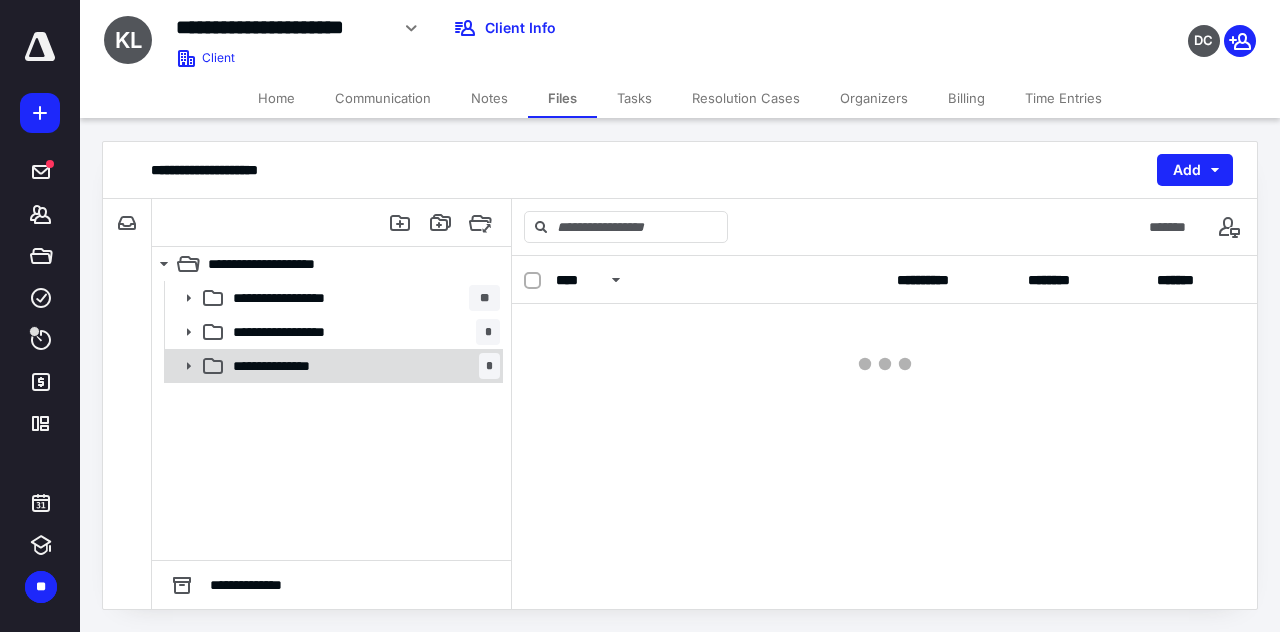 click on "**********" at bounding box center (332, 366) 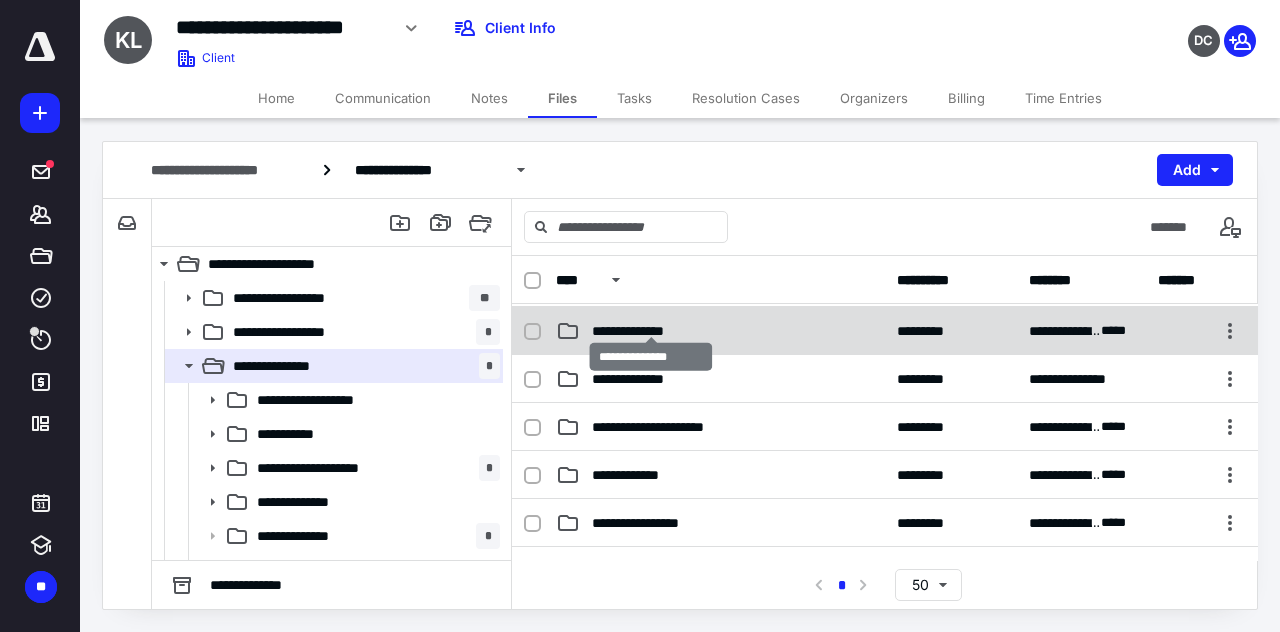 scroll, scrollTop: 148, scrollLeft: 0, axis: vertical 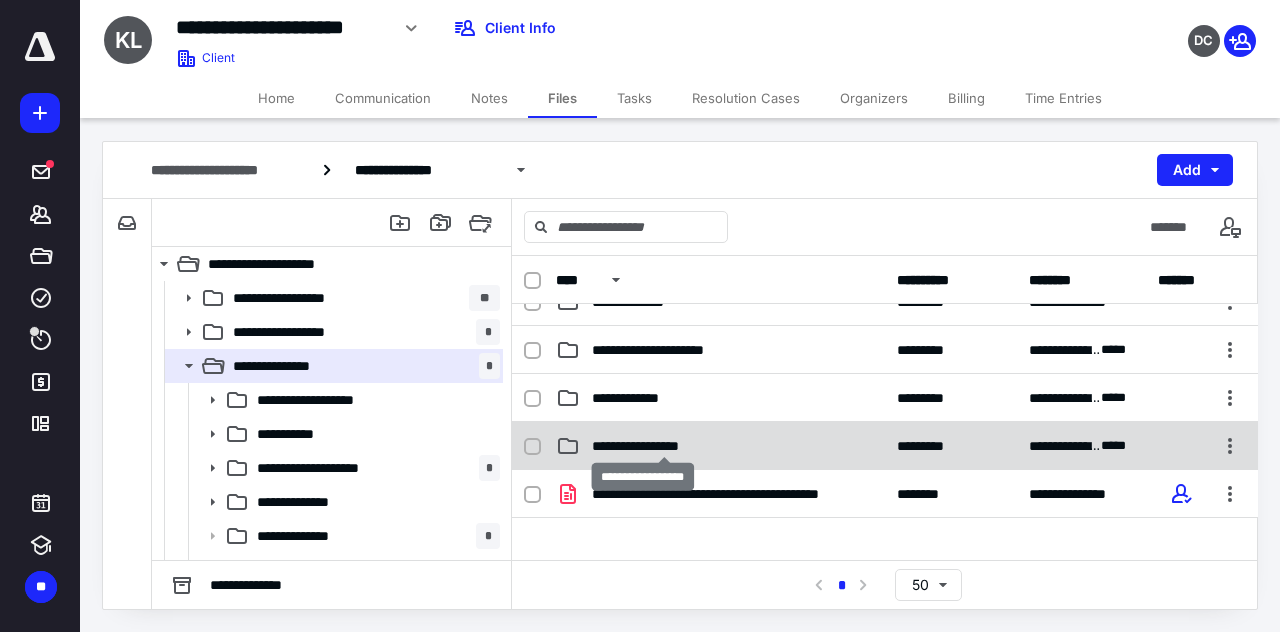 click on "**********" at bounding box center (665, 446) 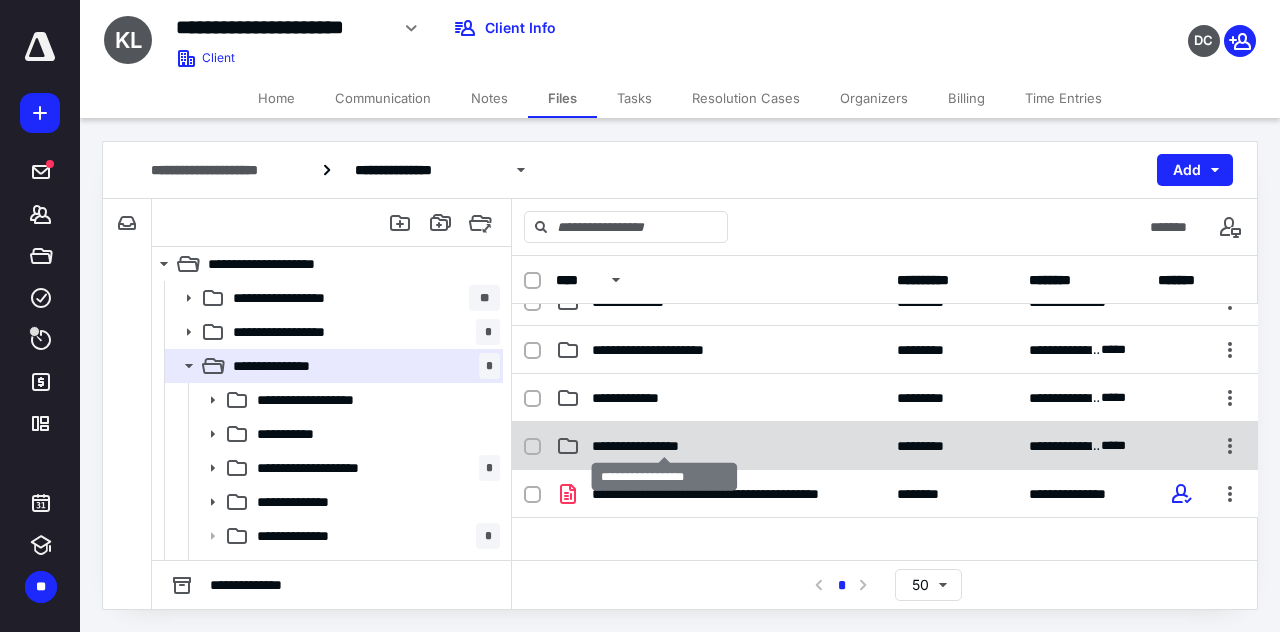 checkbox on "true" 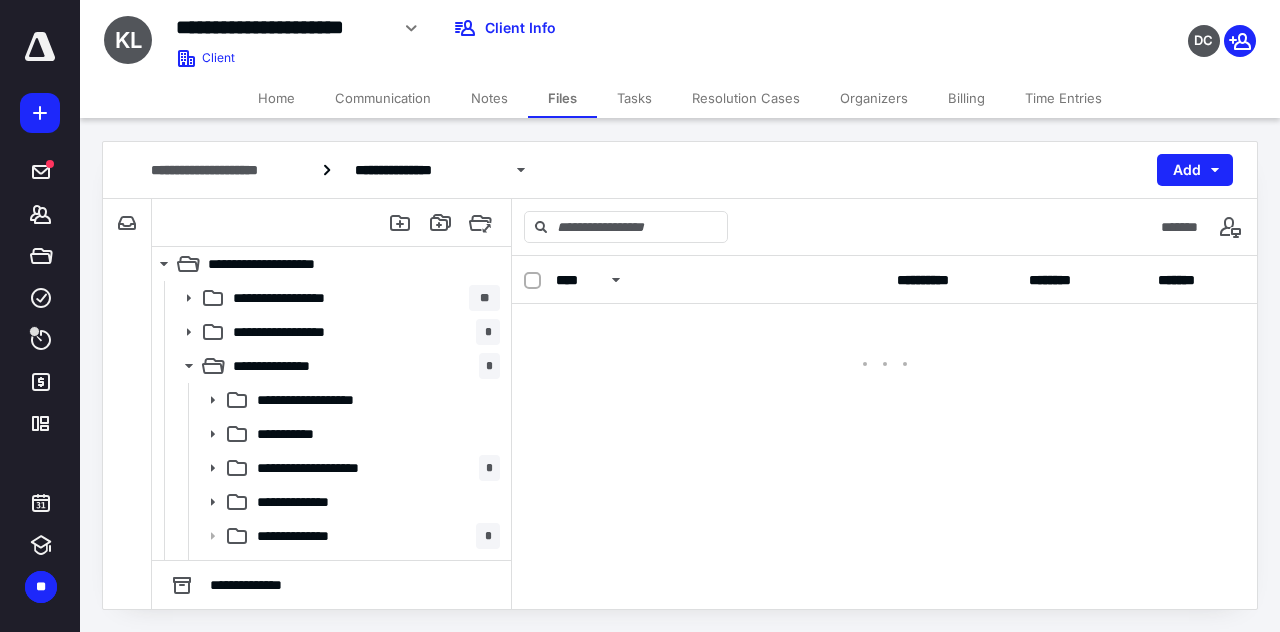 scroll, scrollTop: 0, scrollLeft: 0, axis: both 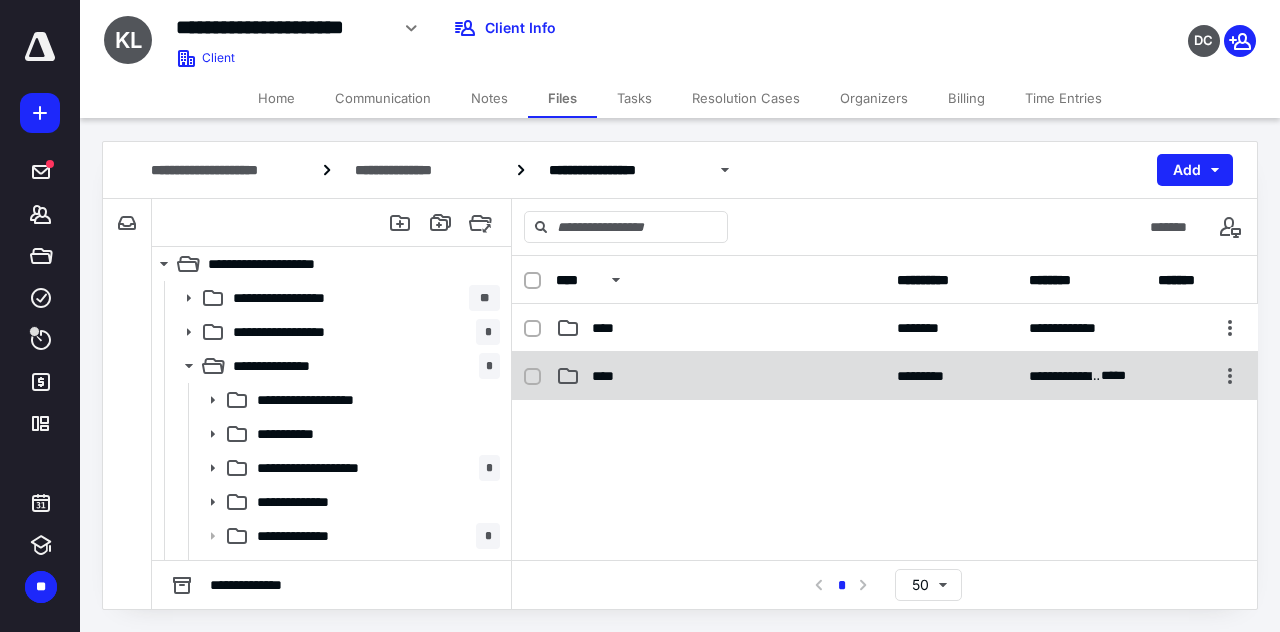 click on "**********" at bounding box center [885, 376] 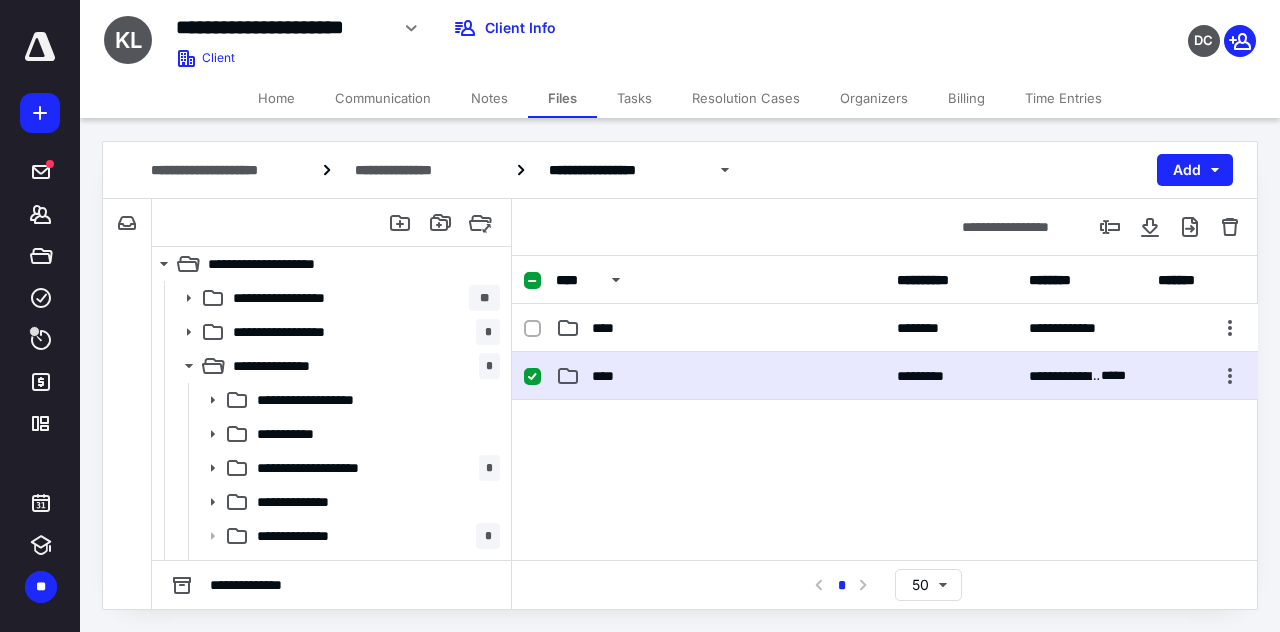 click on "**********" at bounding box center [885, 376] 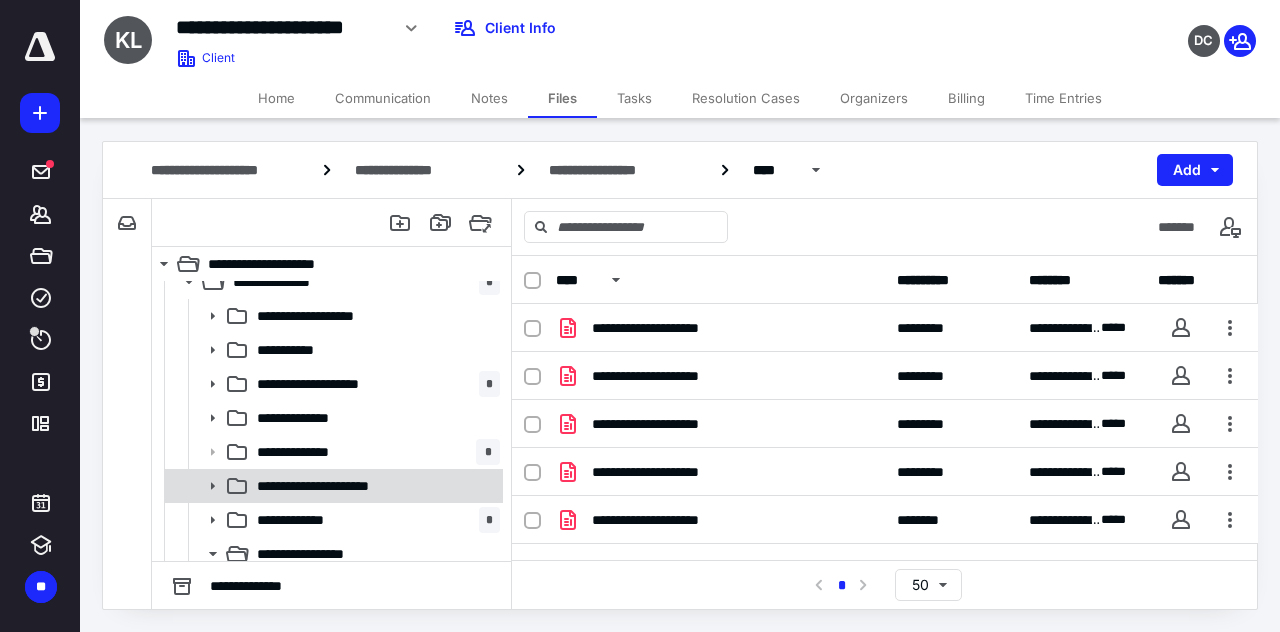 scroll, scrollTop: 83, scrollLeft: 0, axis: vertical 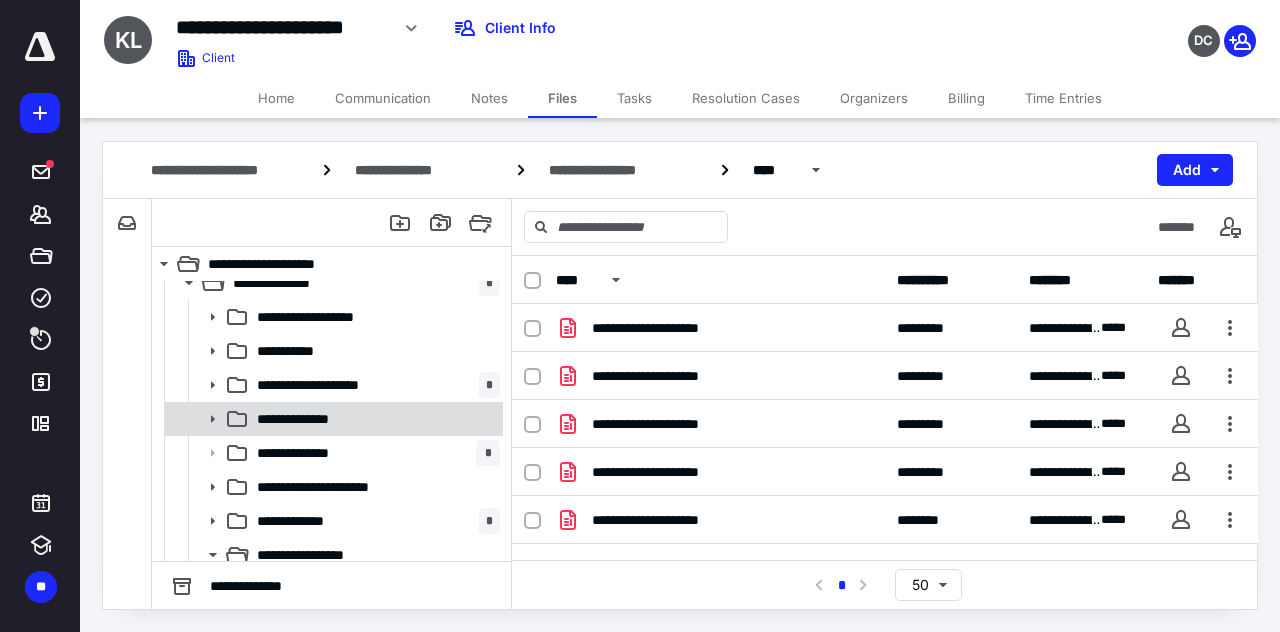 click on "**********" at bounding box center (316, 419) 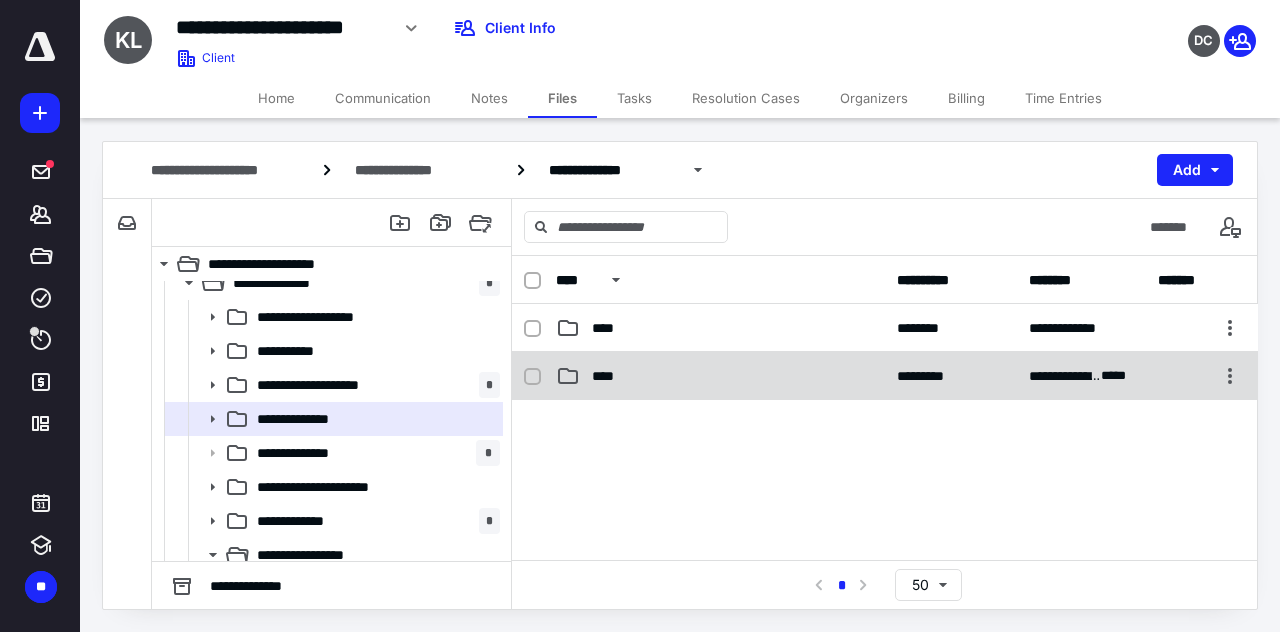 click on "****" at bounding box center (609, 376) 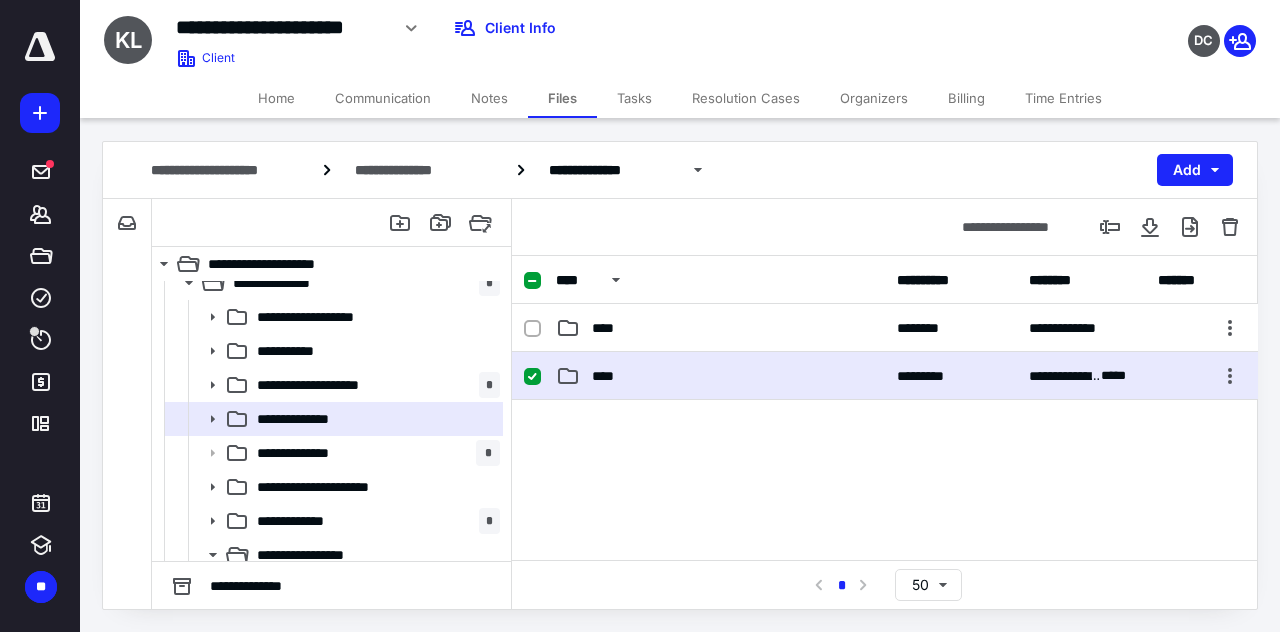 click on "****" at bounding box center [609, 376] 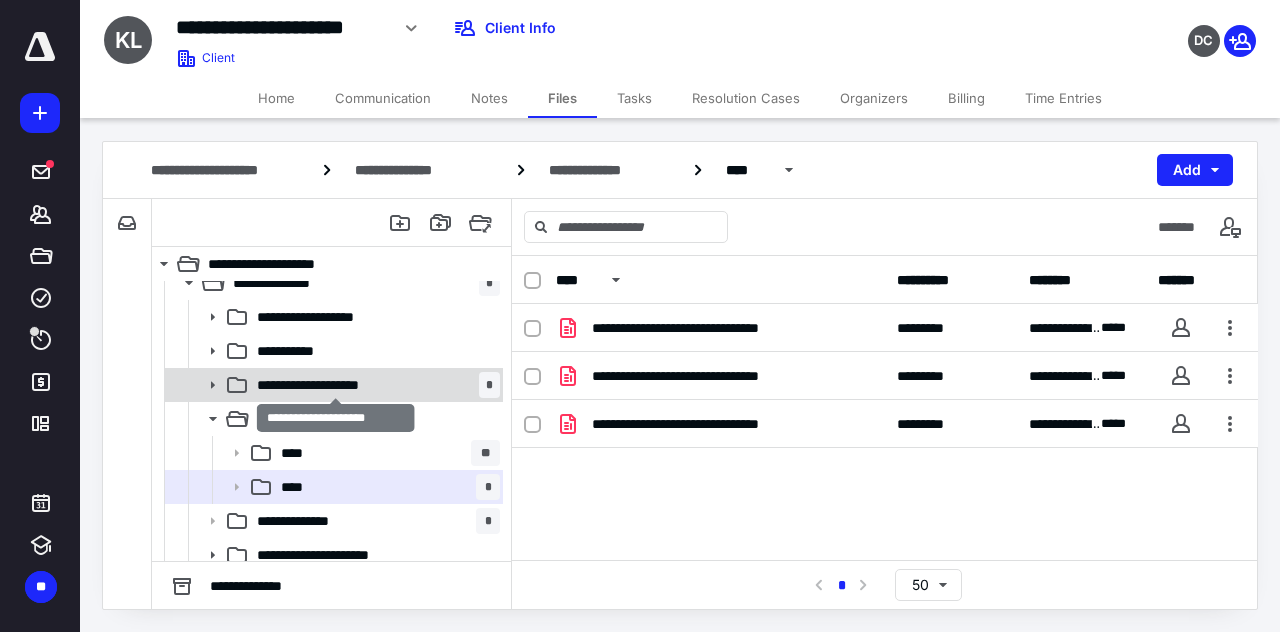 click on "**********" at bounding box center [337, 385] 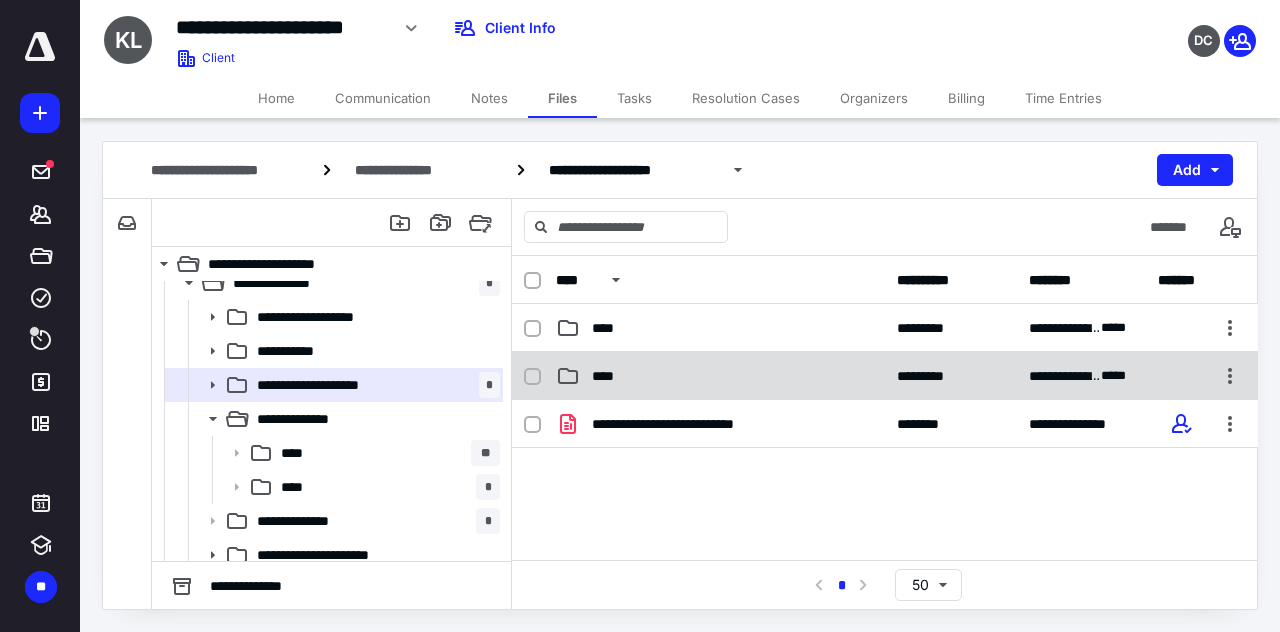 click 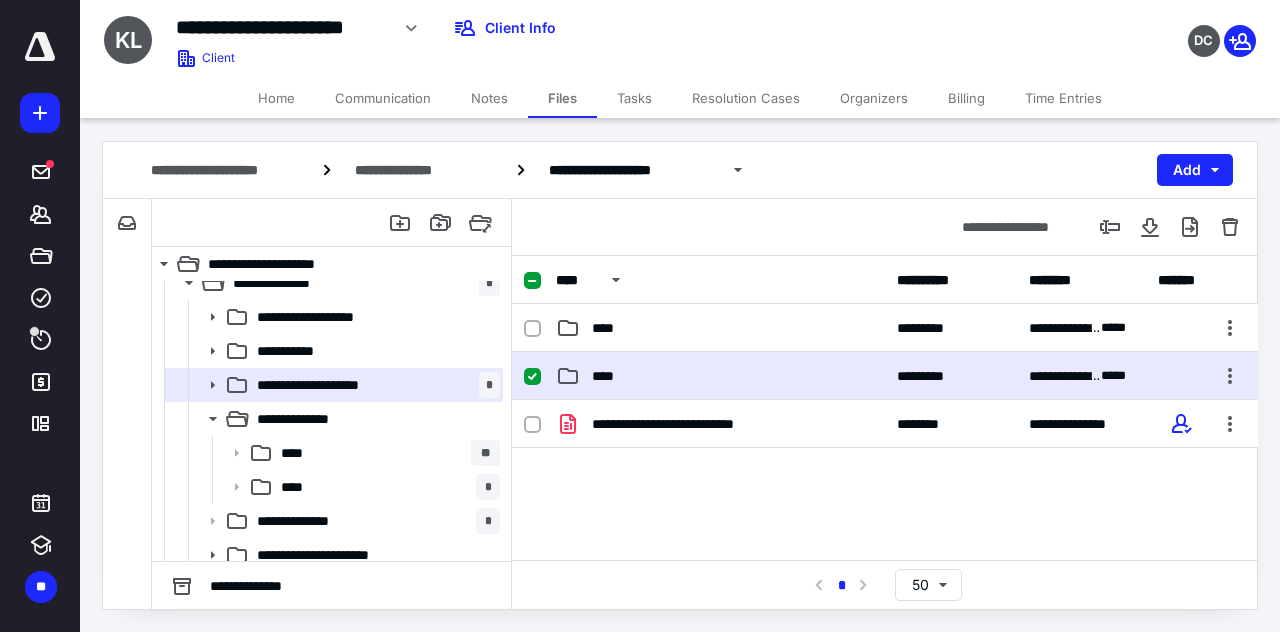 click 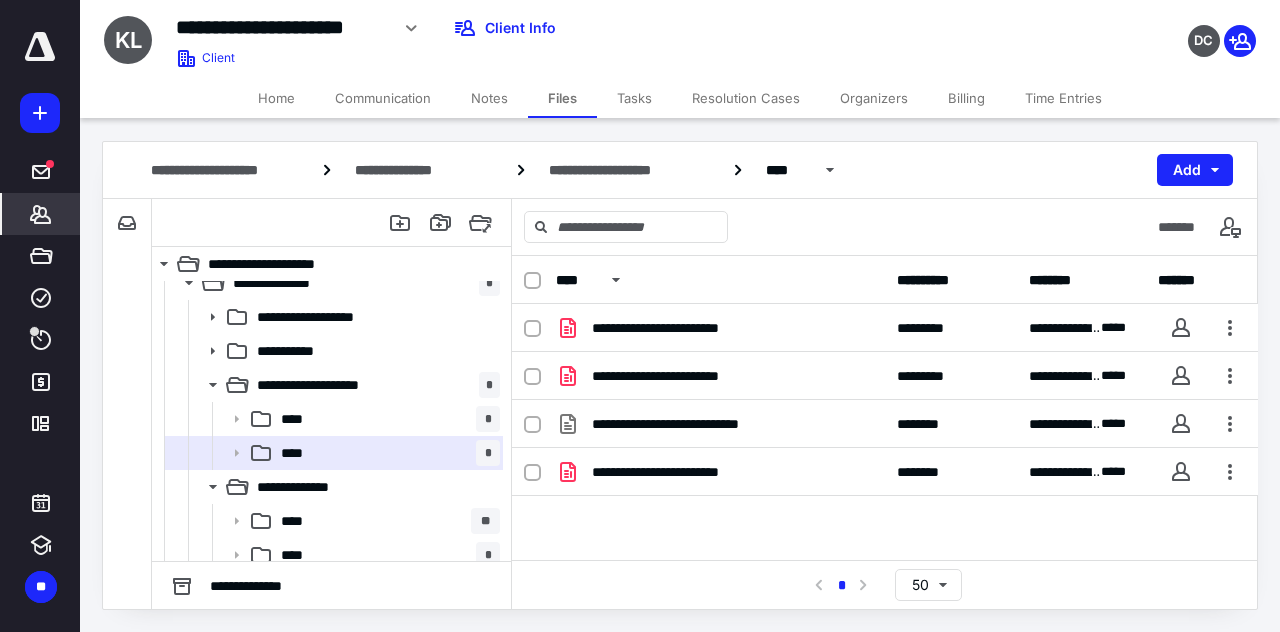 click 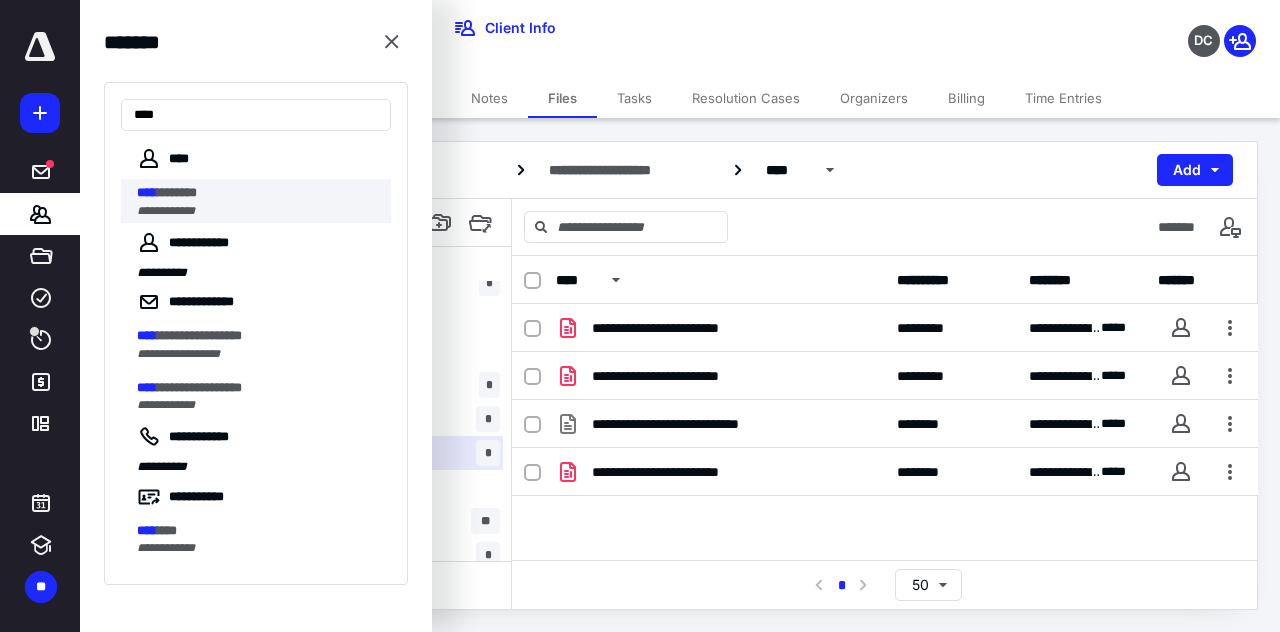 type on "****" 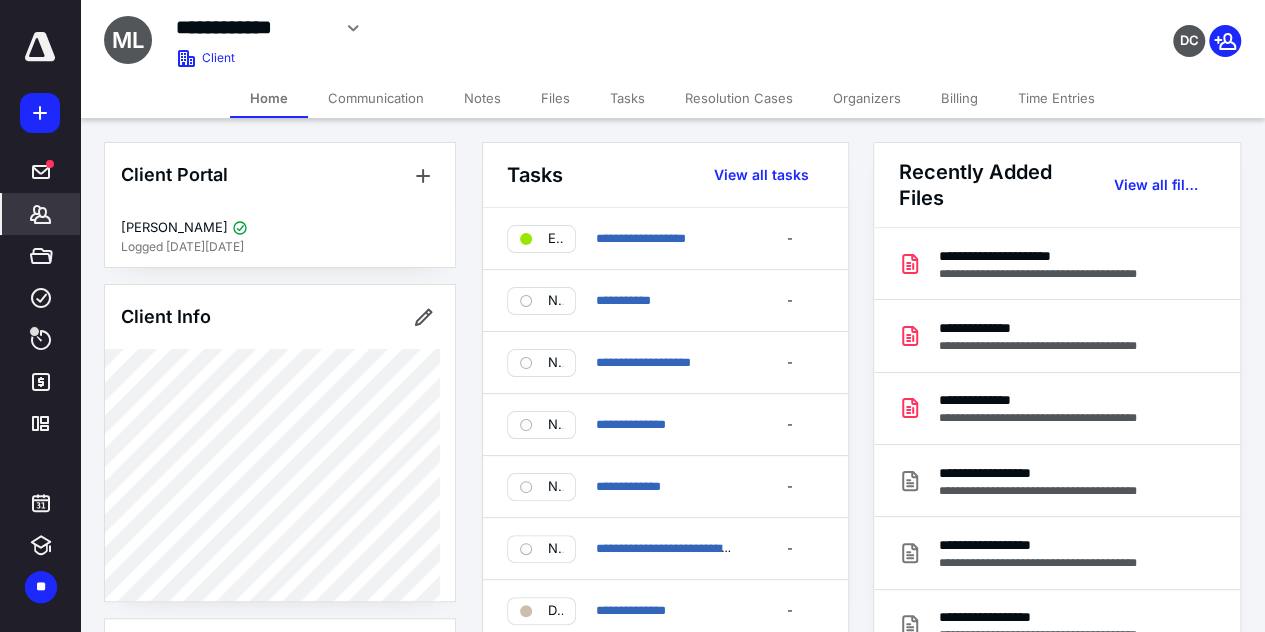 click on "Files" at bounding box center [555, 98] 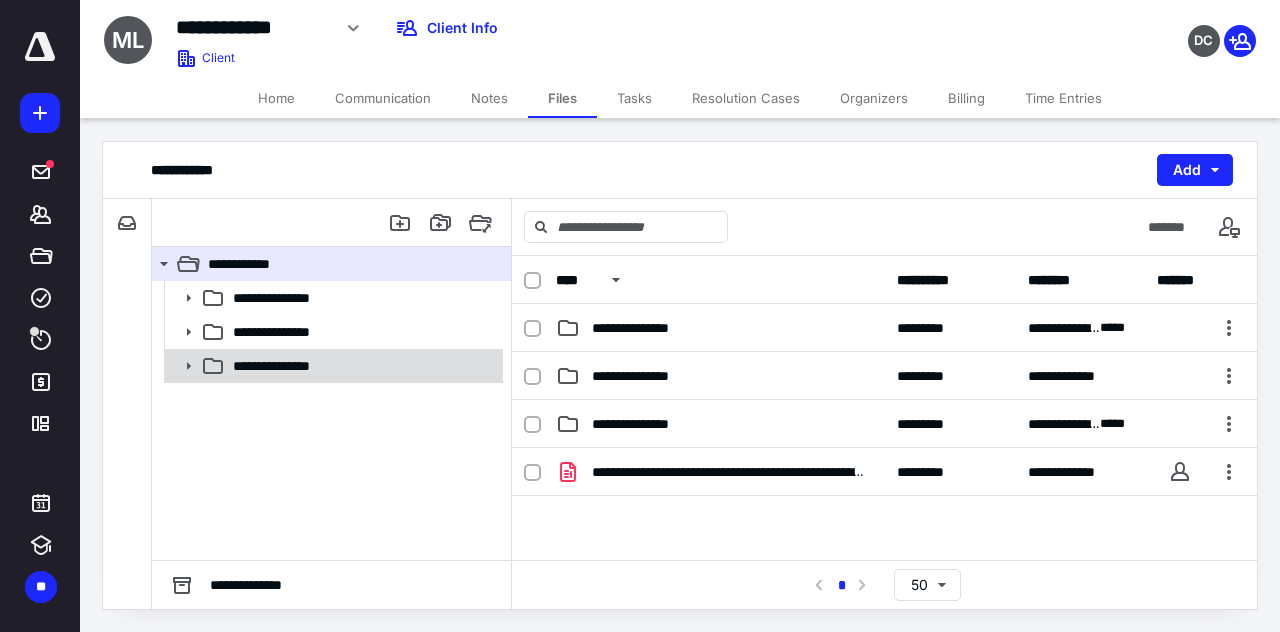 click on "**********" at bounding box center (332, 366) 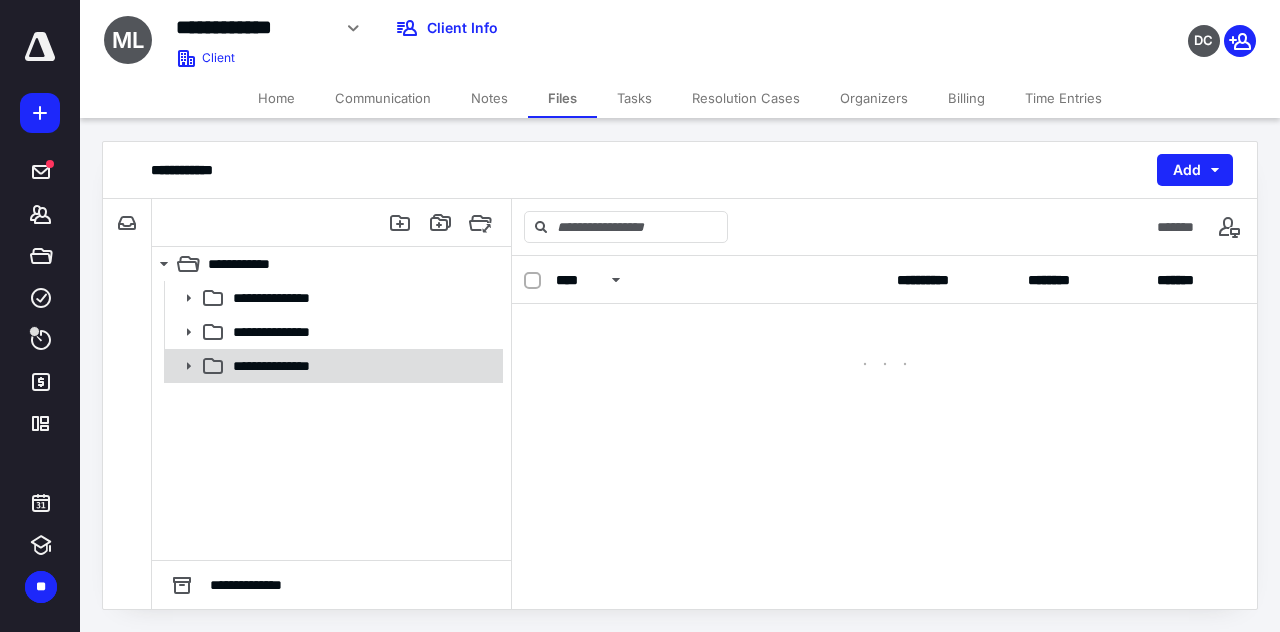 click on "**********" at bounding box center (332, 366) 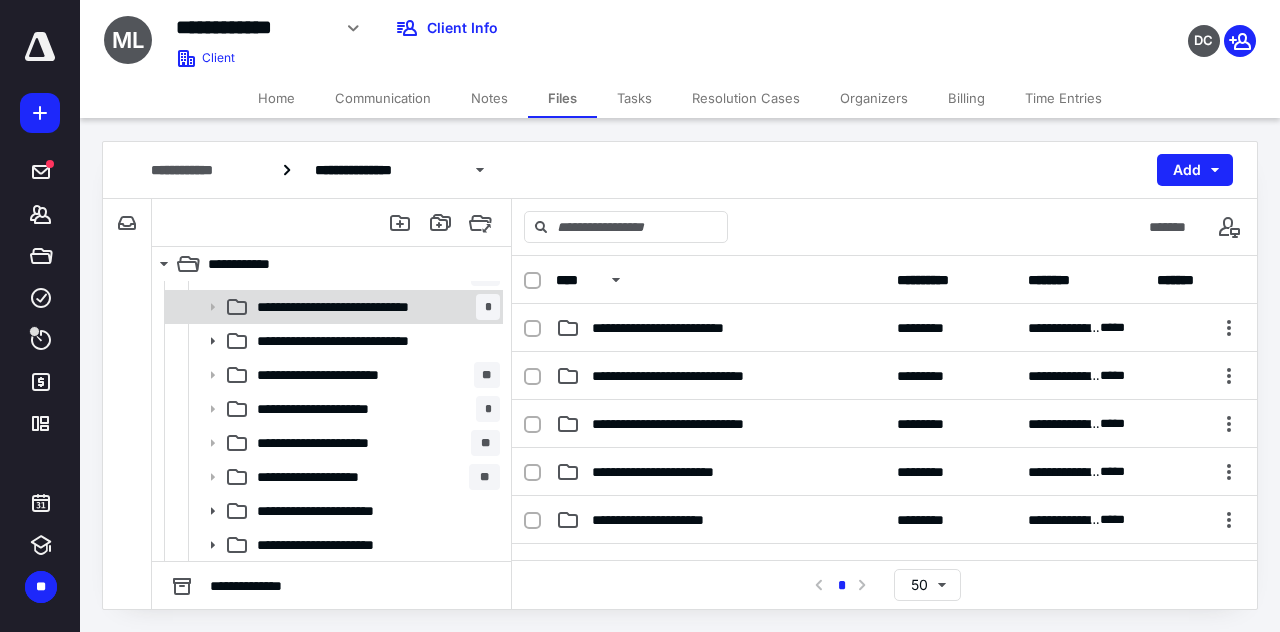 scroll, scrollTop: 91, scrollLeft: 0, axis: vertical 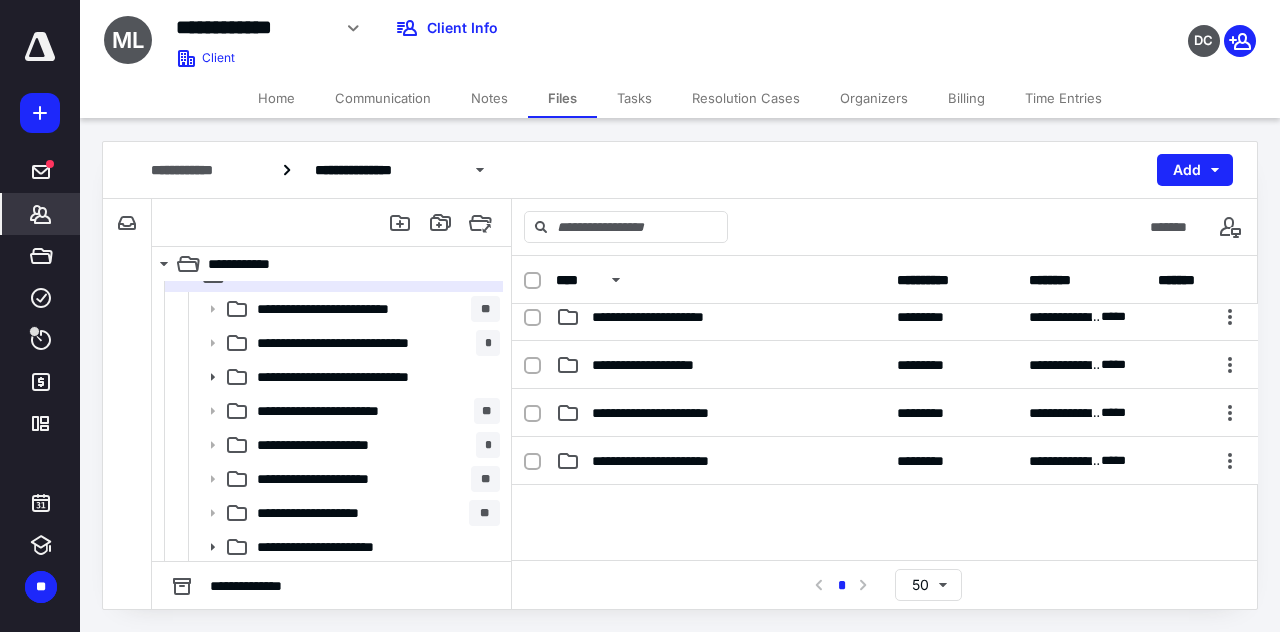 click on "*******" at bounding box center [41, 214] 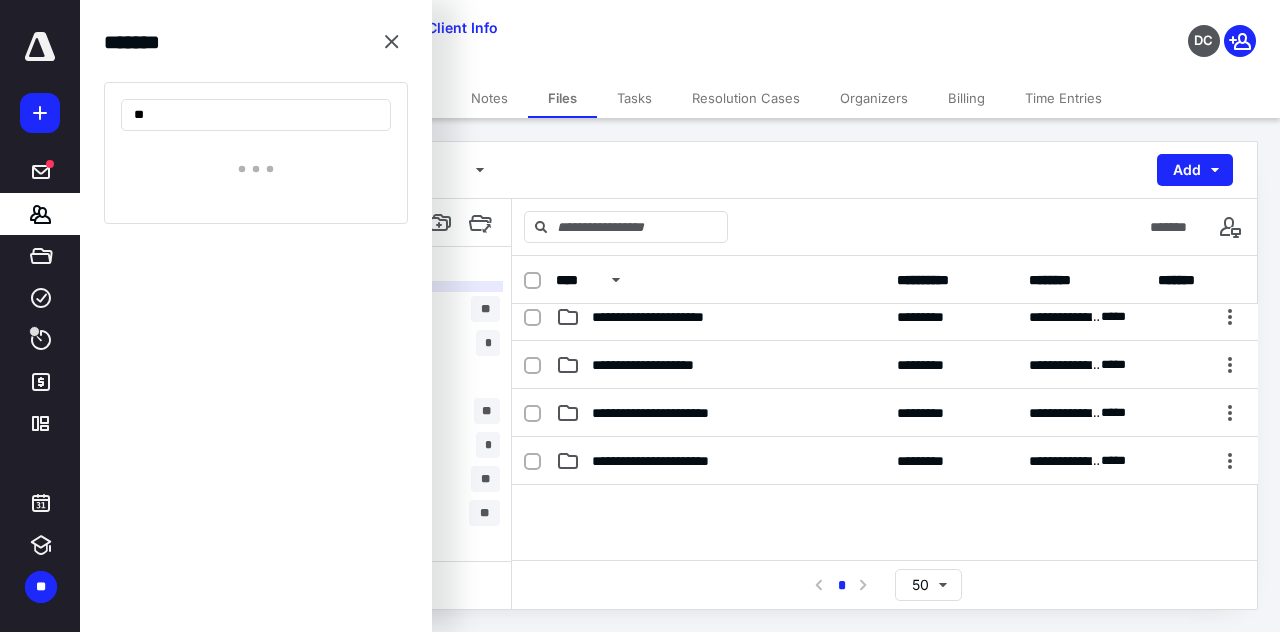 type on "*" 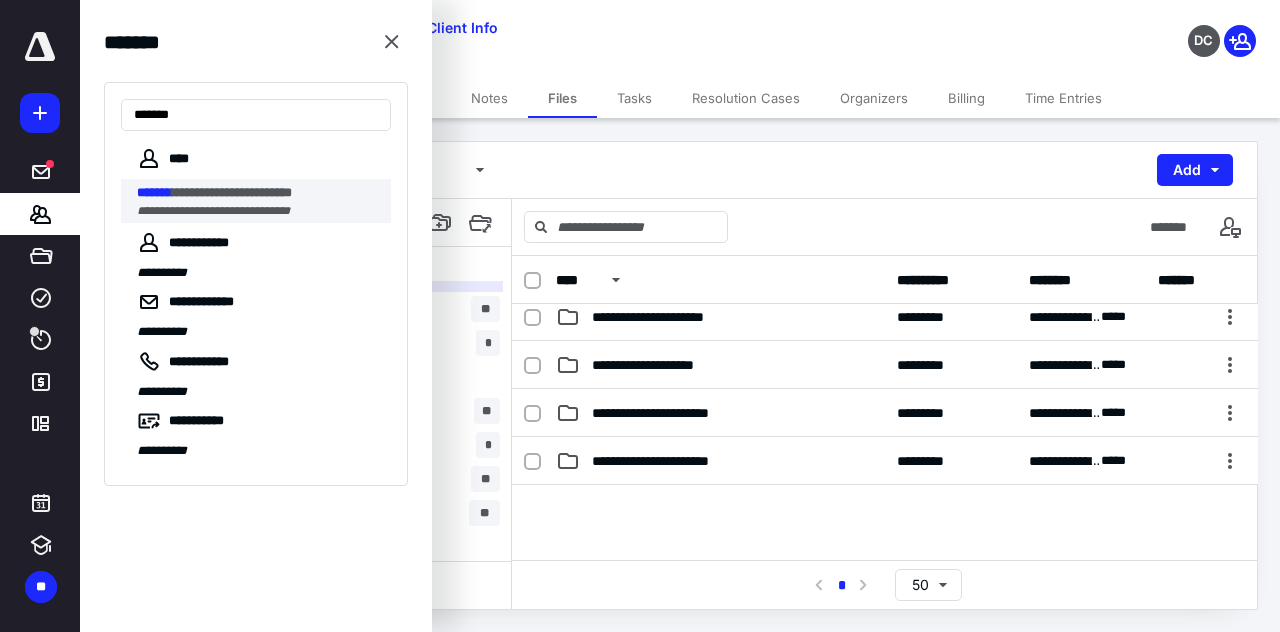 type on "*******" 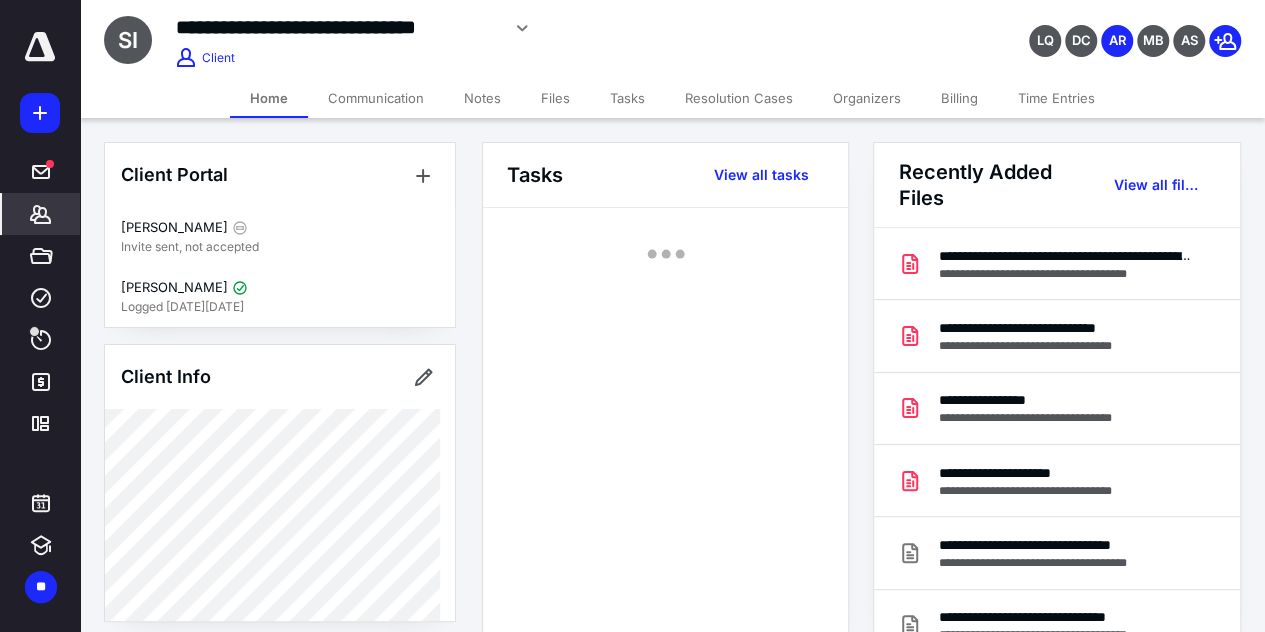 click on "Files" at bounding box center (555, 98) 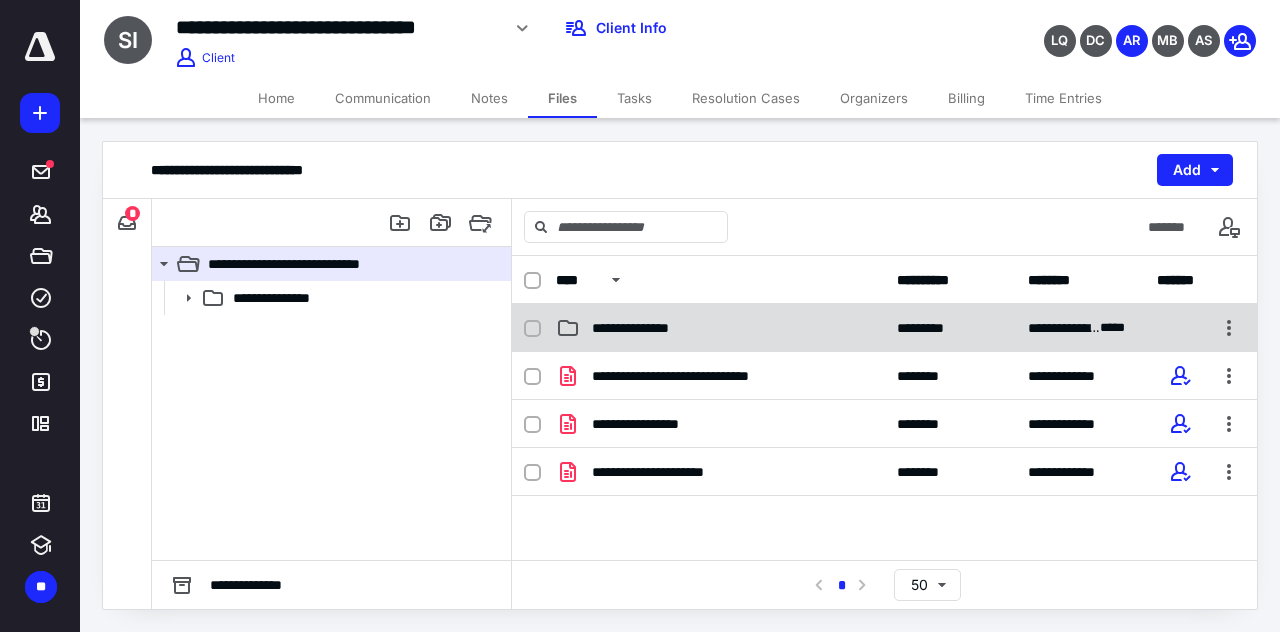 click on "**********" at bounding box center (659, 328) 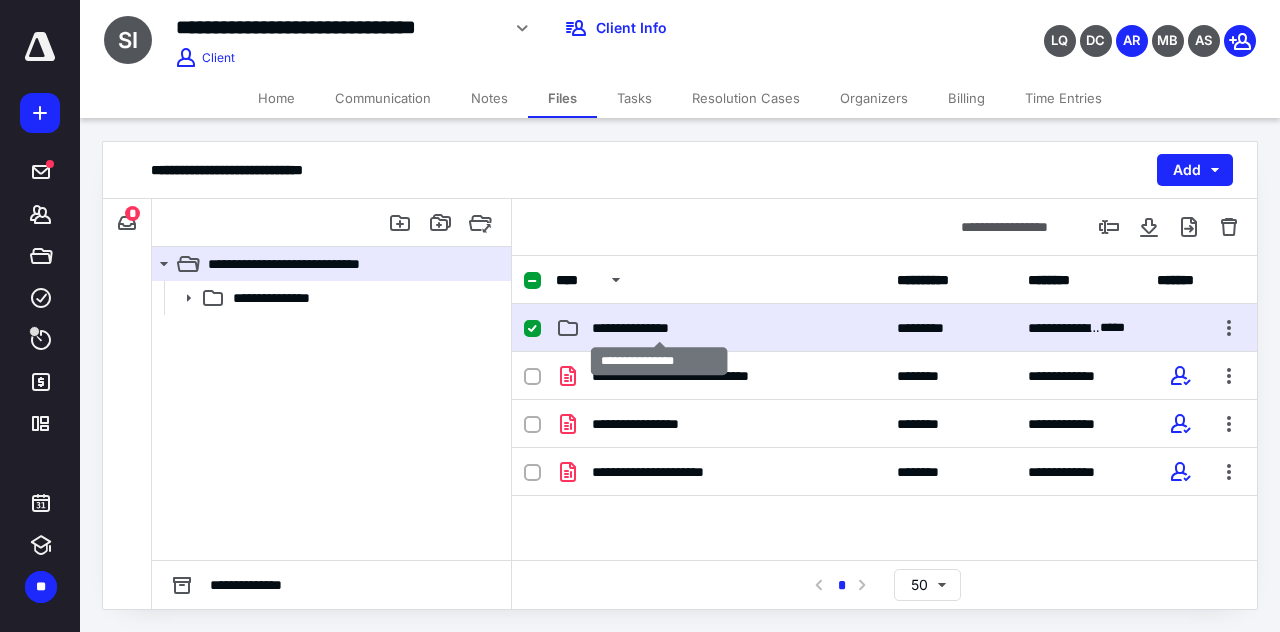 click on "**********" at bounding box center (659, 328) 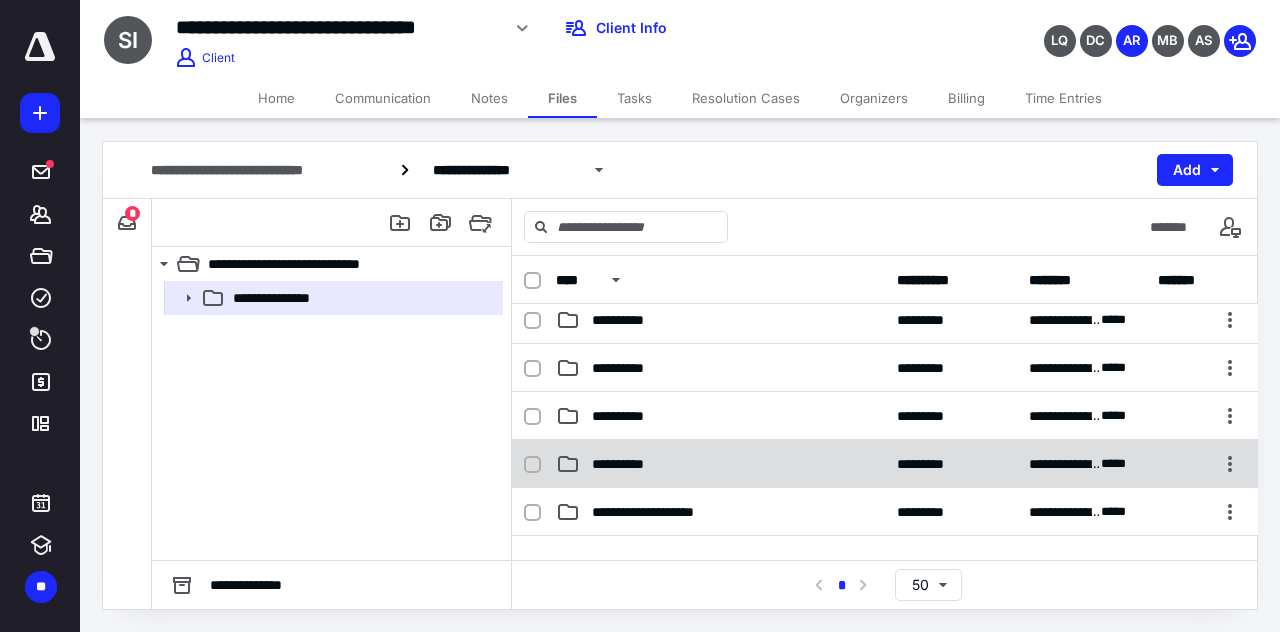 scroll, scrollTop: 60, scrollLeft: 0, axis: vertical 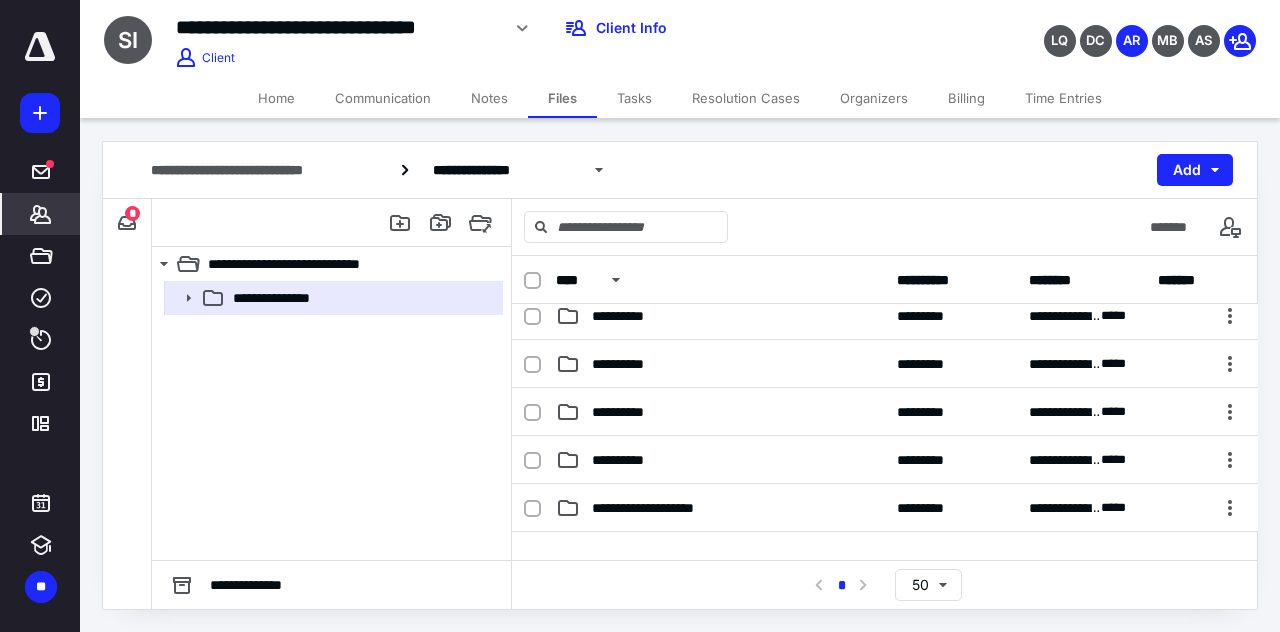 click 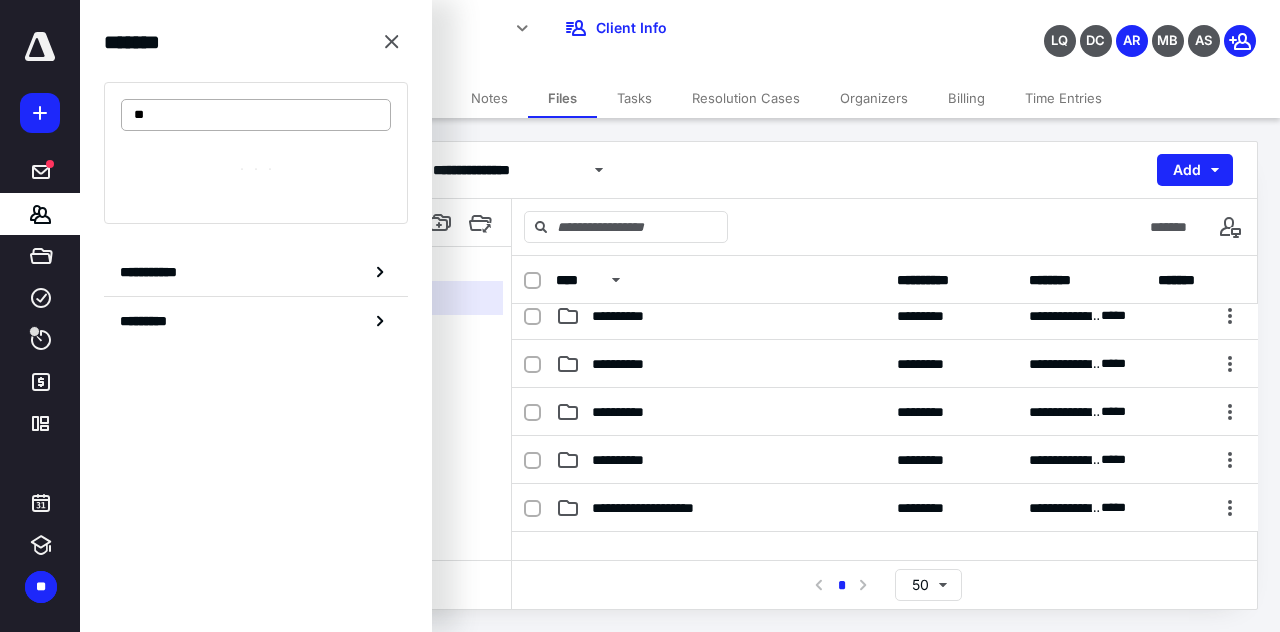 type on "***" 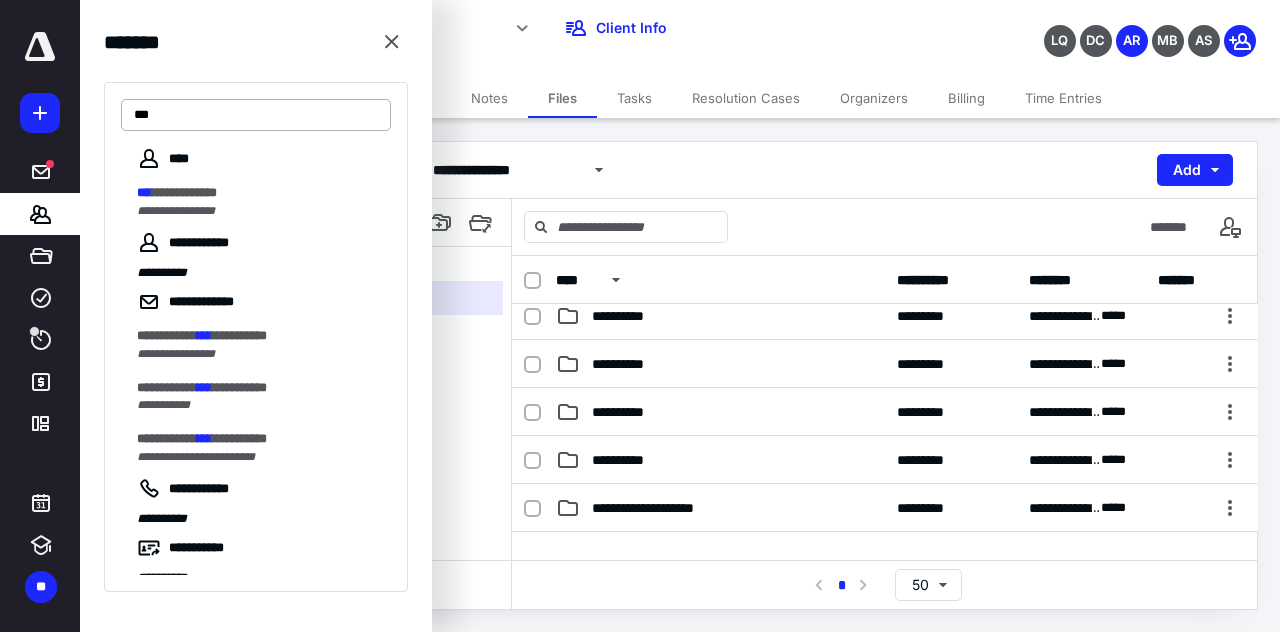 drag, startPoint x: 166, startPoint y: 120, endPoint x: 132, endPoint y: 118, distance: 34.058773 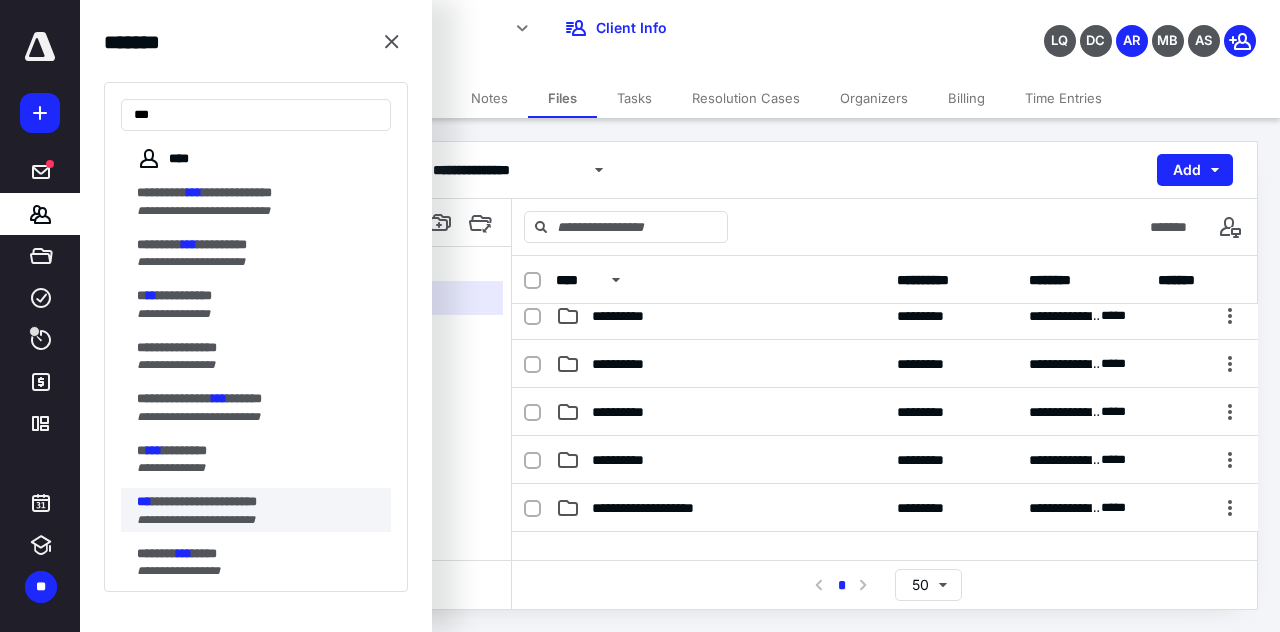 type on "***" 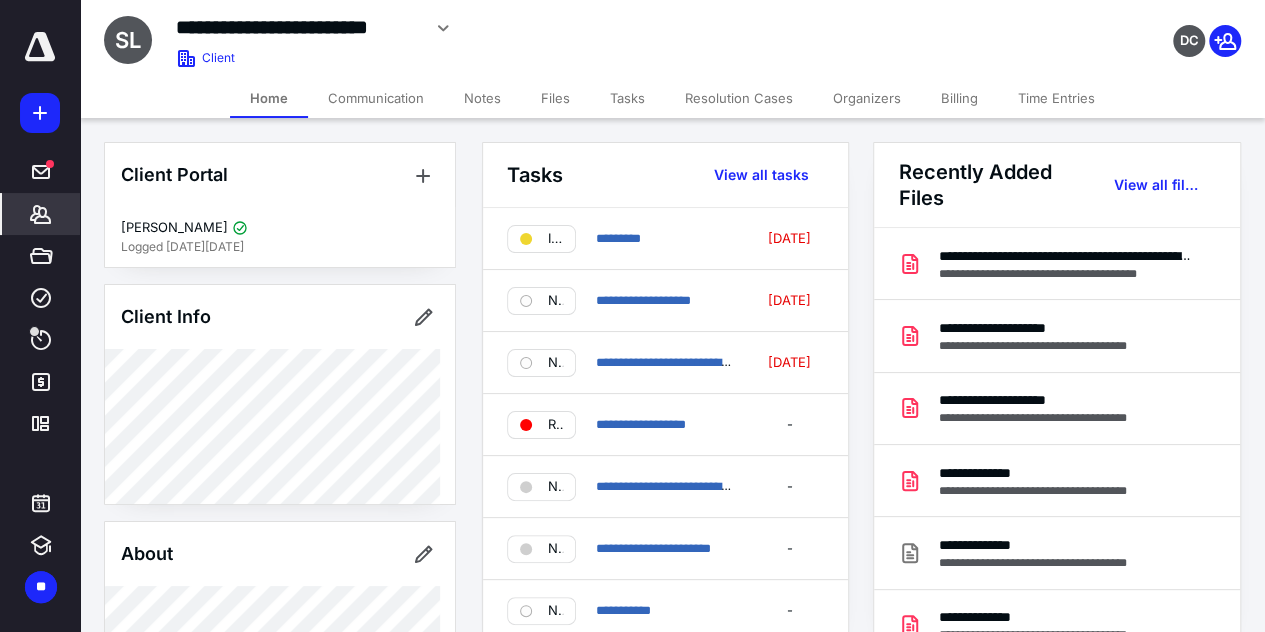 click on "Files" at bounding box center [555, 98] 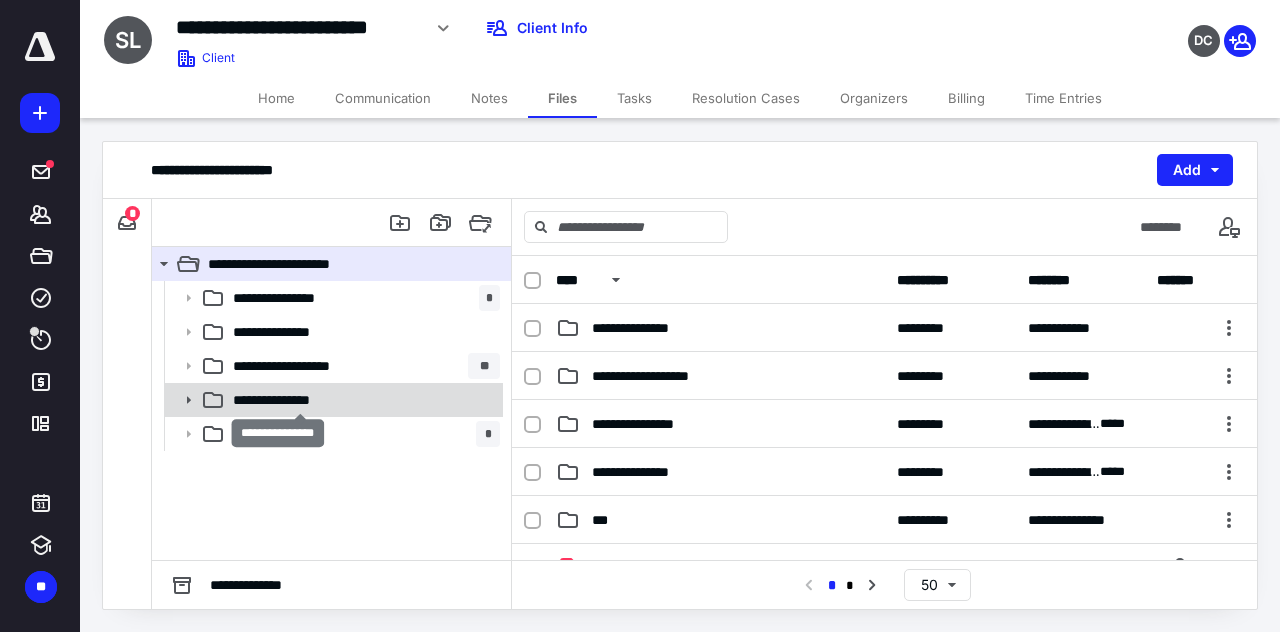 click on "**********" at bounding box center [300, 400] 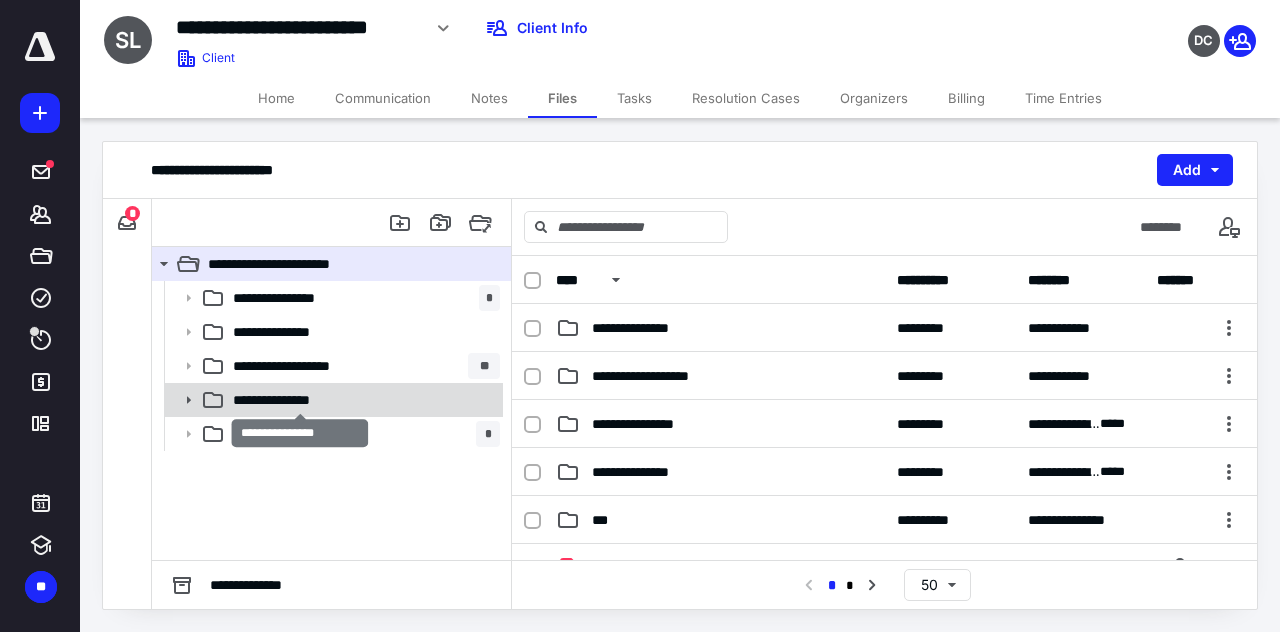 click on "**********" at bounding box center [300, 400] 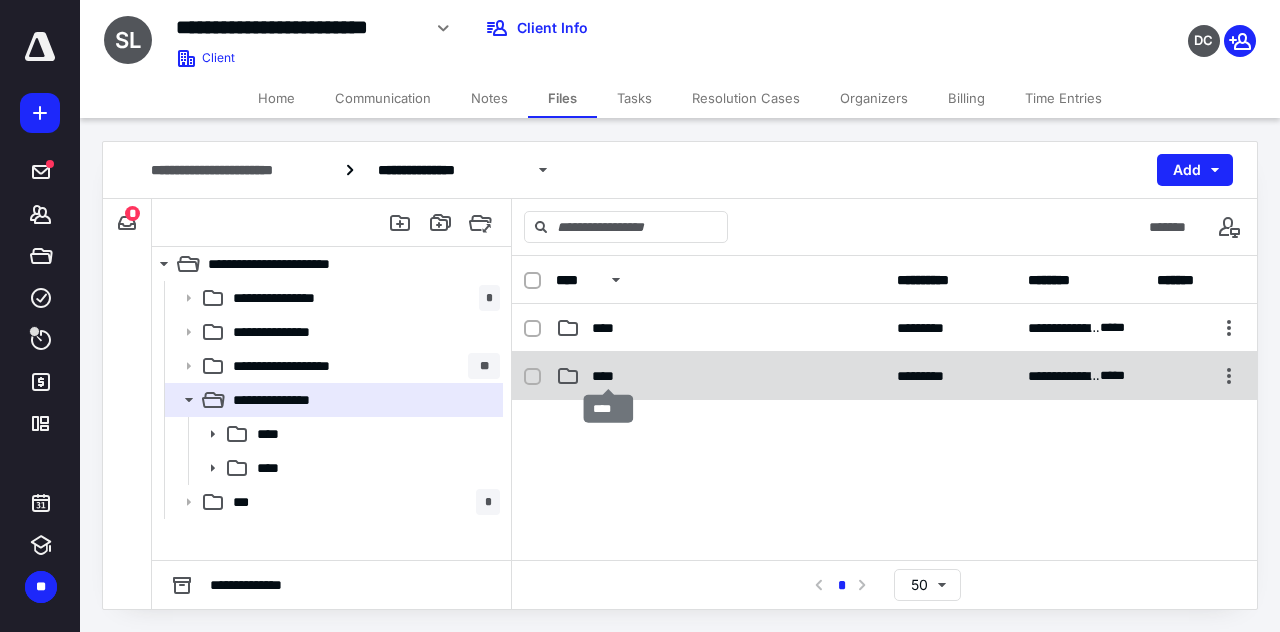 click on "****" at bounding box center [609, 376] 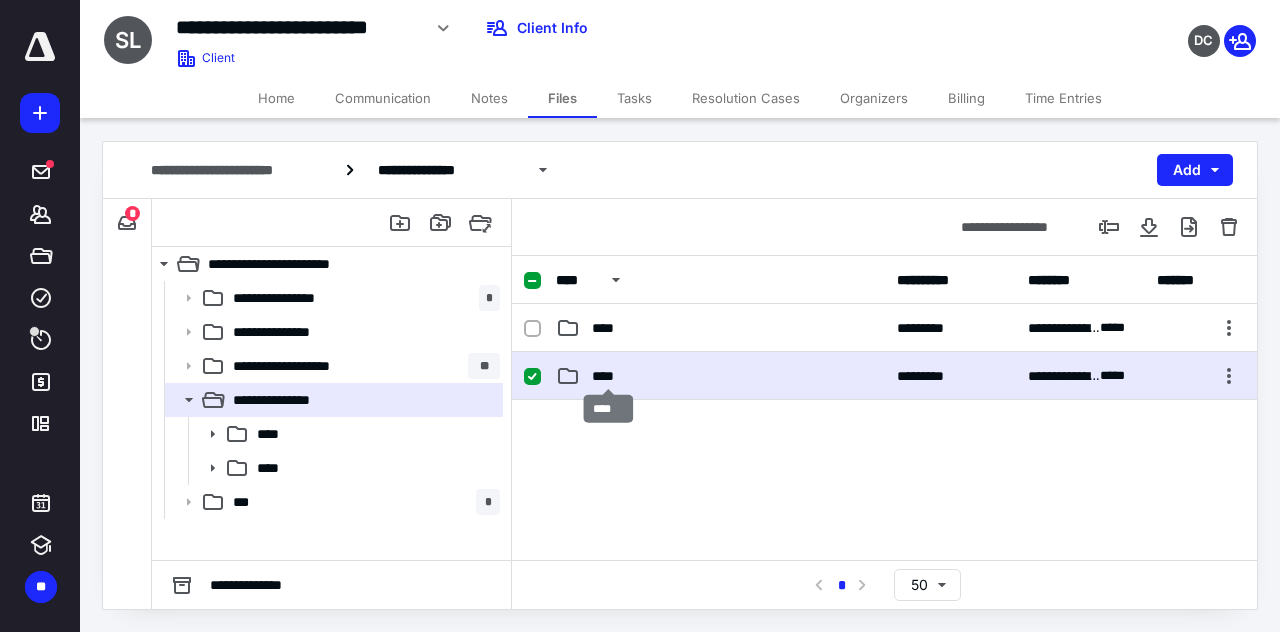 click on "****" at bounding box center (609, 376) 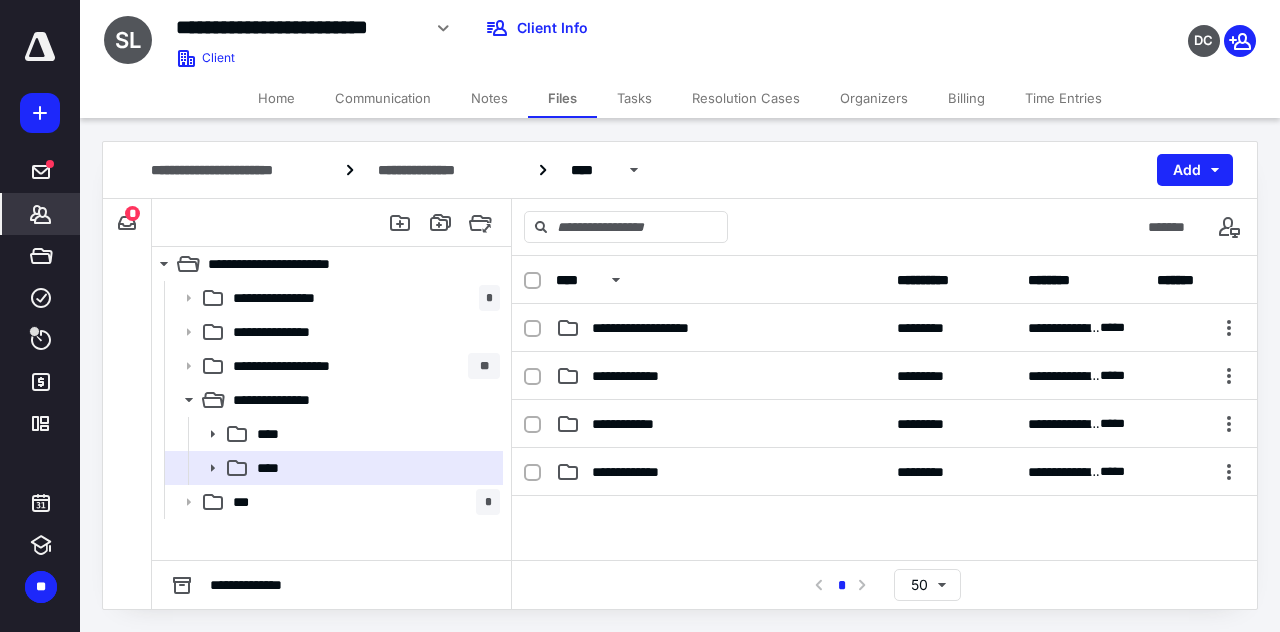click on "*******" at bounding box center [41, 214] 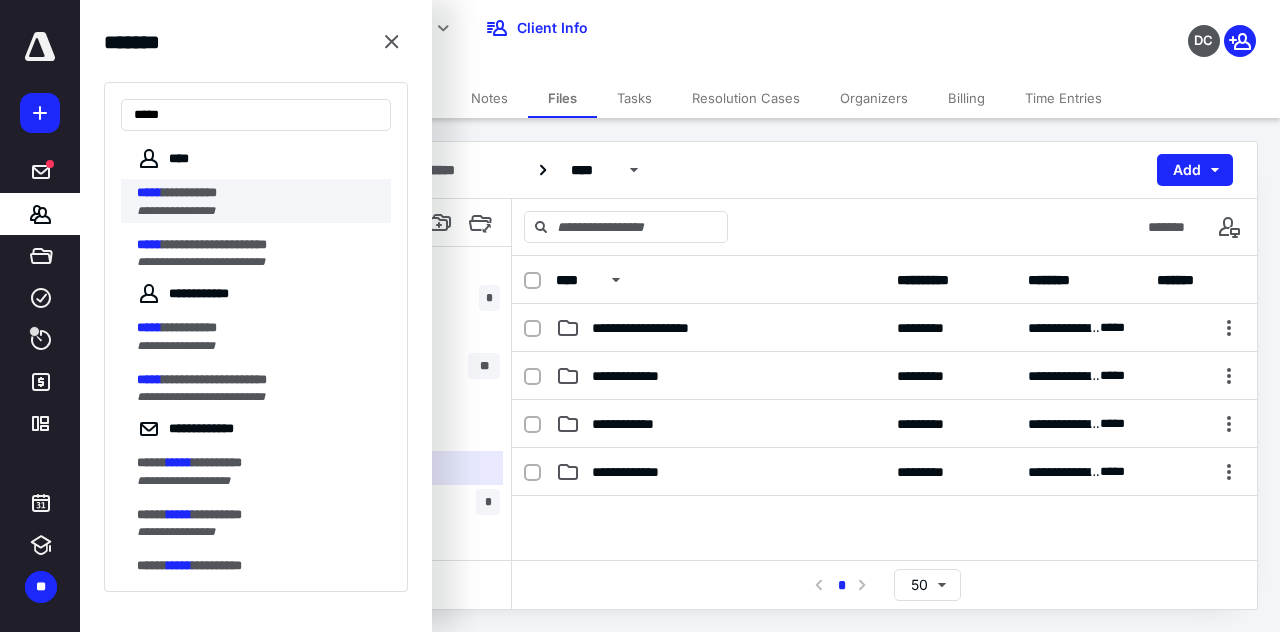 type on "*****" 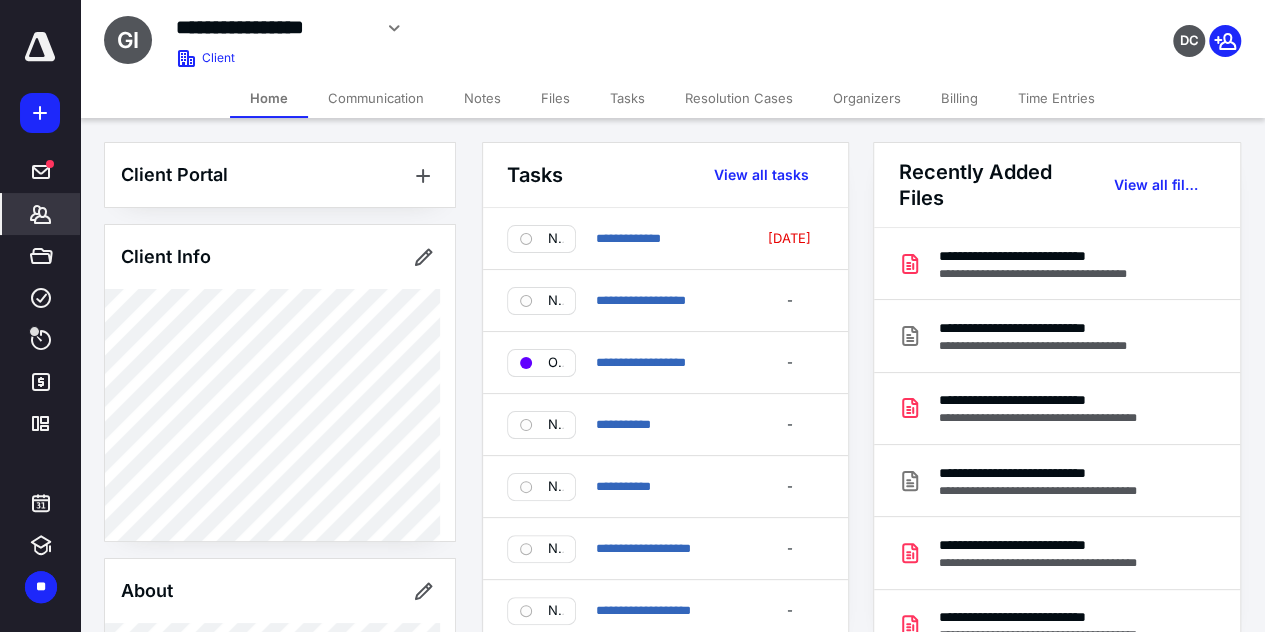 click on "Files" at bounding box center [555, 98] 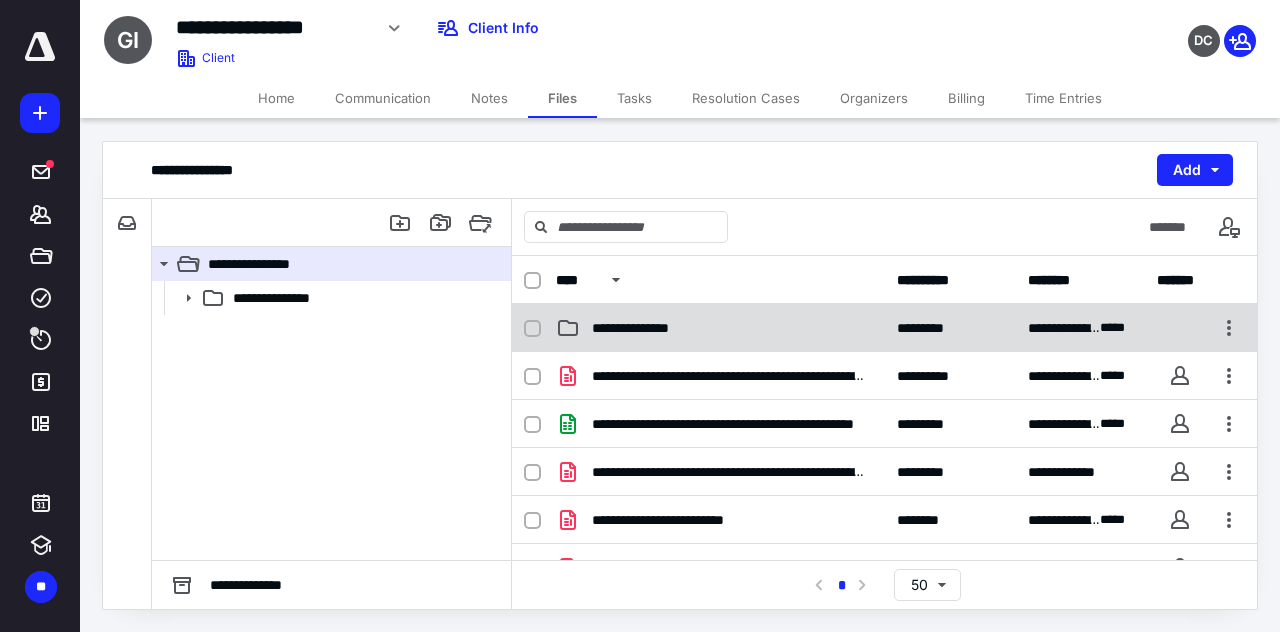 click on "**********" at bounding box center (659, 328) 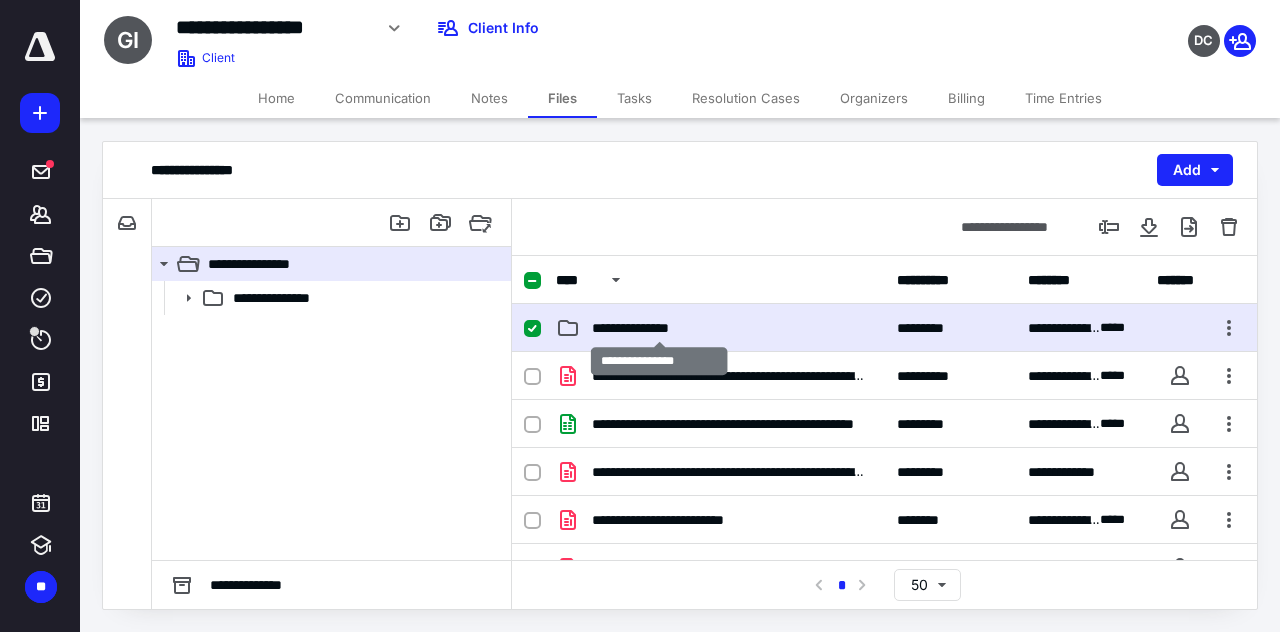 click on "**********" at bounding box center [659, 328] 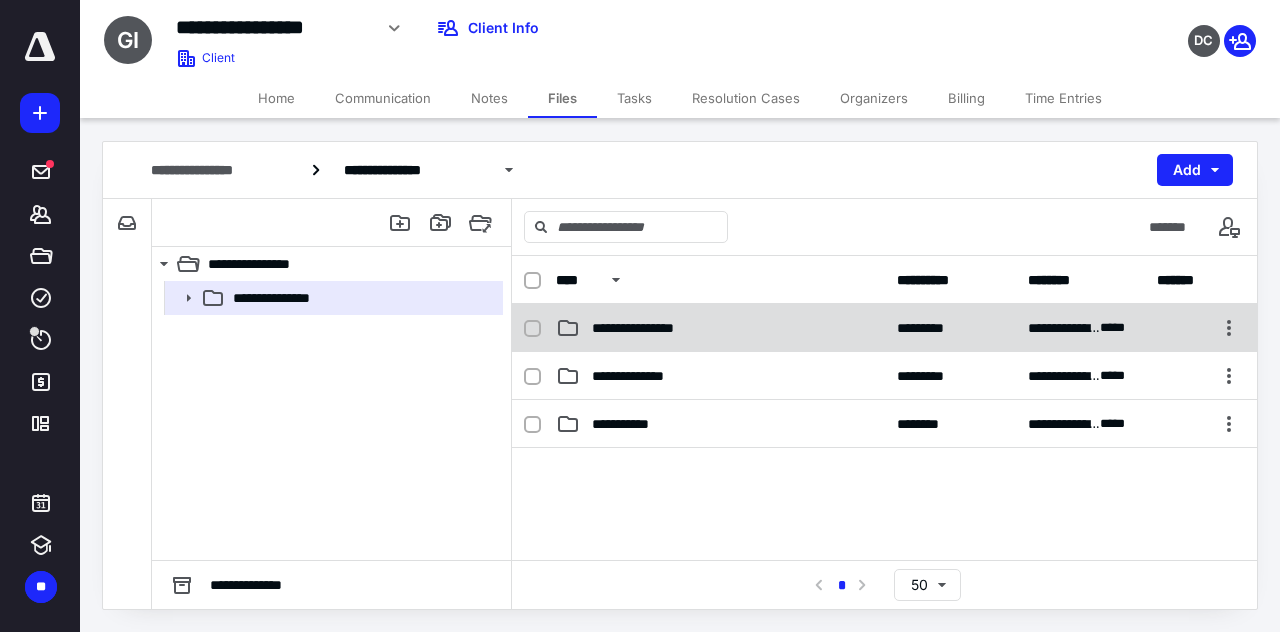 click on "**********" at bounding box center [884, 328] 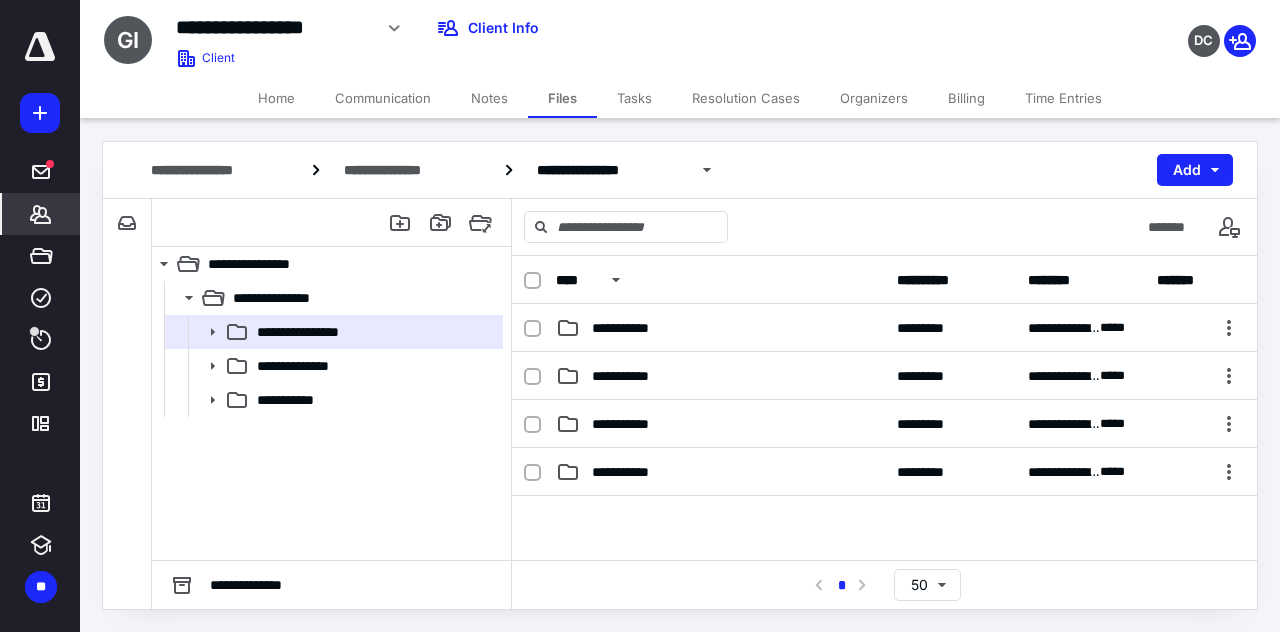 click on "*******" at bounding box center [41, 214] 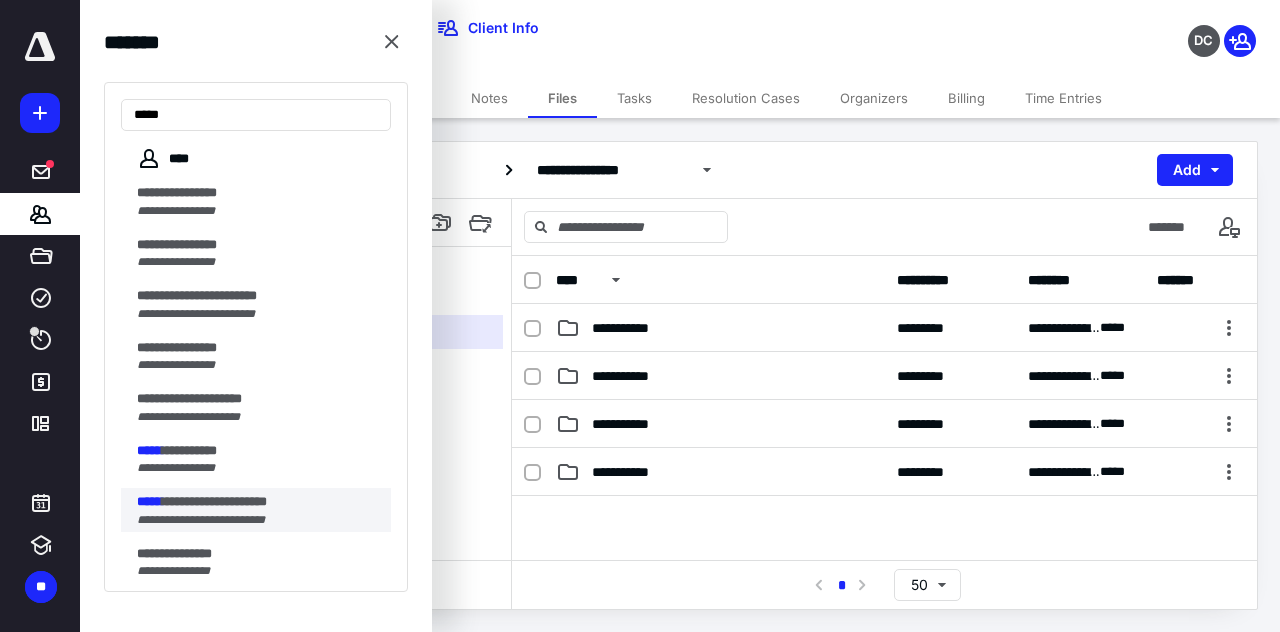 type on "*****" 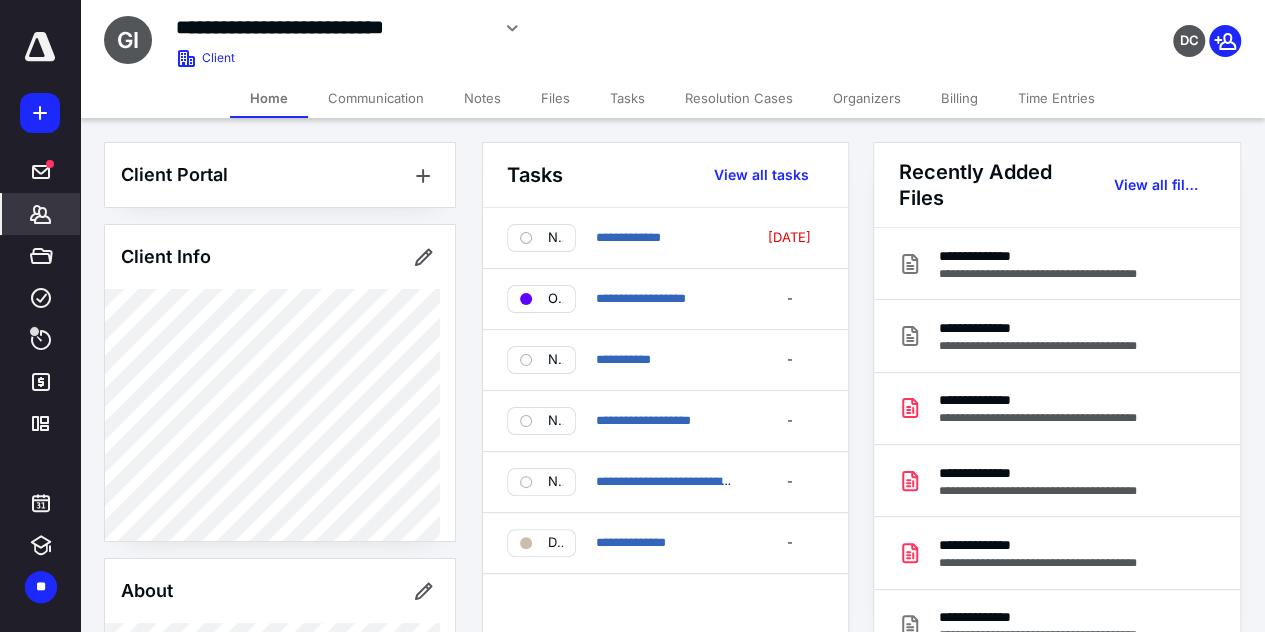 click on "Files" at bounding box center (555, 98) 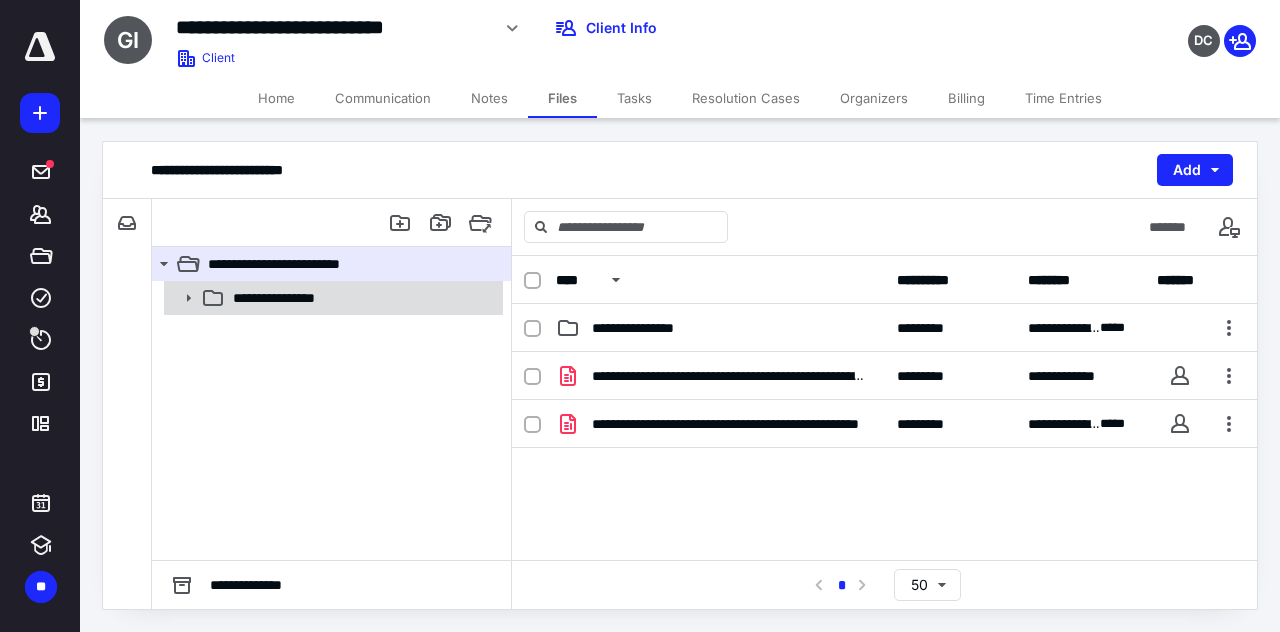 click on "**********" at bounding box center (305, 298) 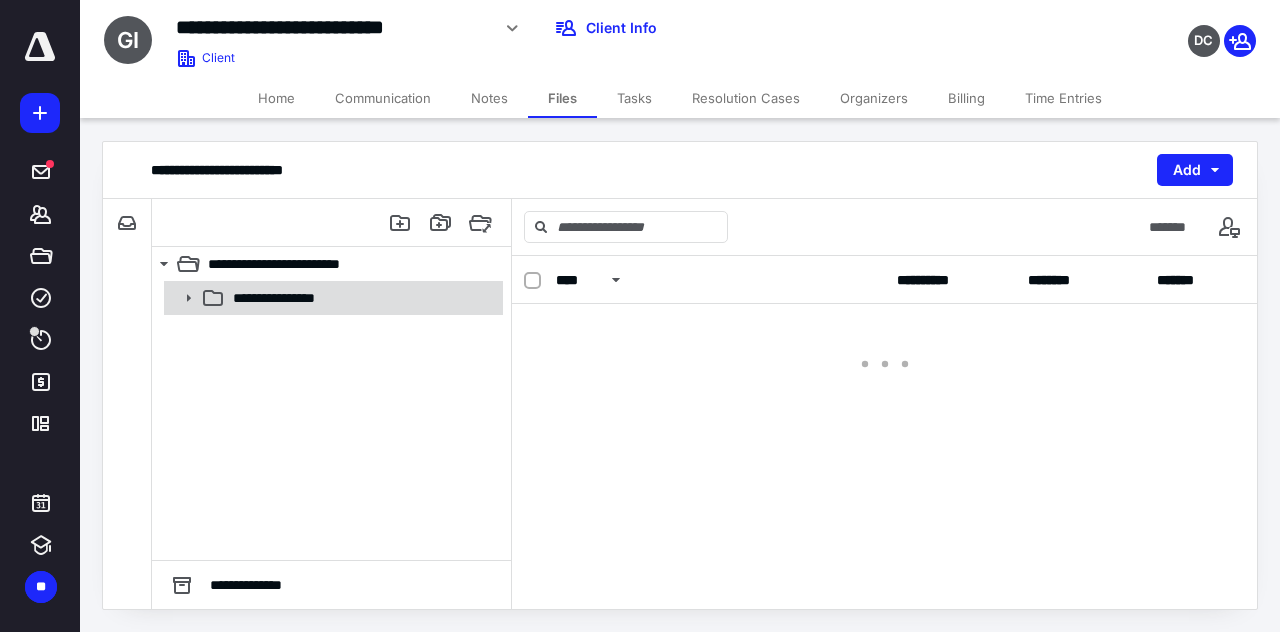 click on "**********" at bounding box center (305, 298) 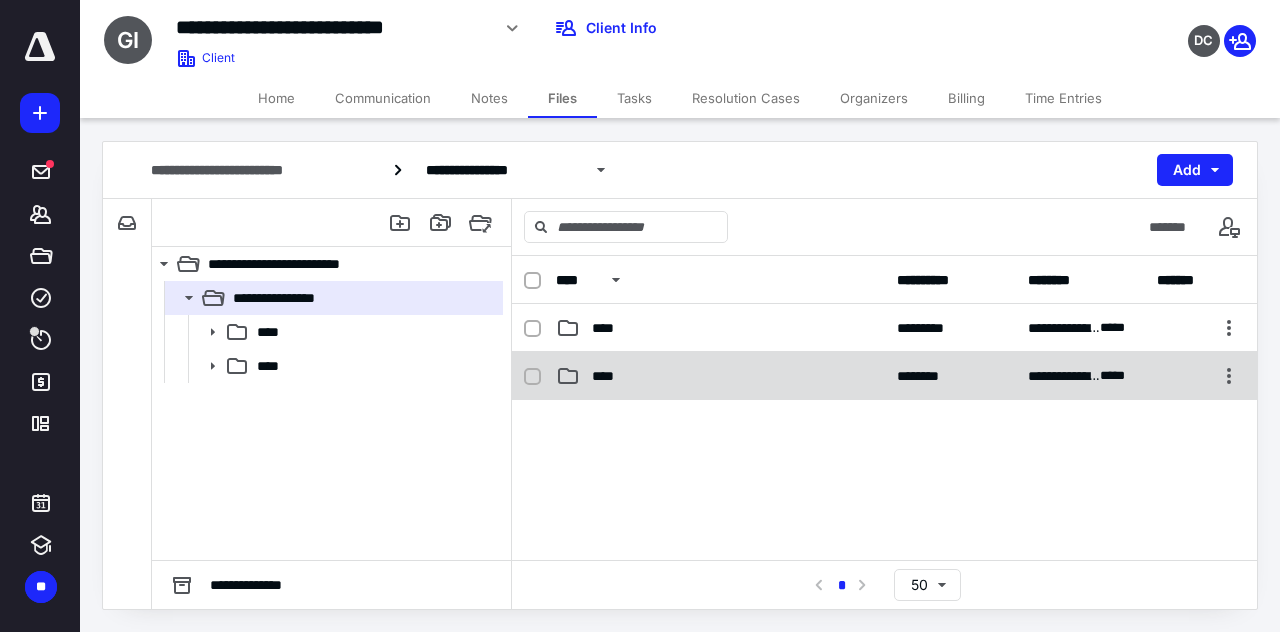 click on "**********" at bounding box center [884, 376] 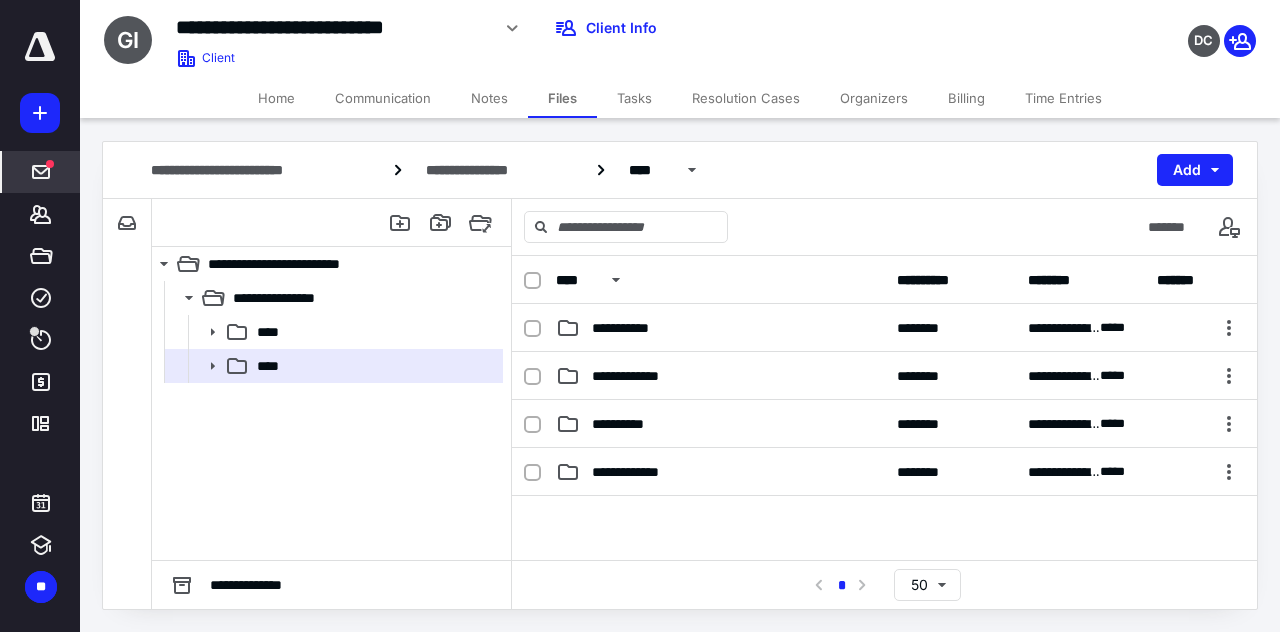 click 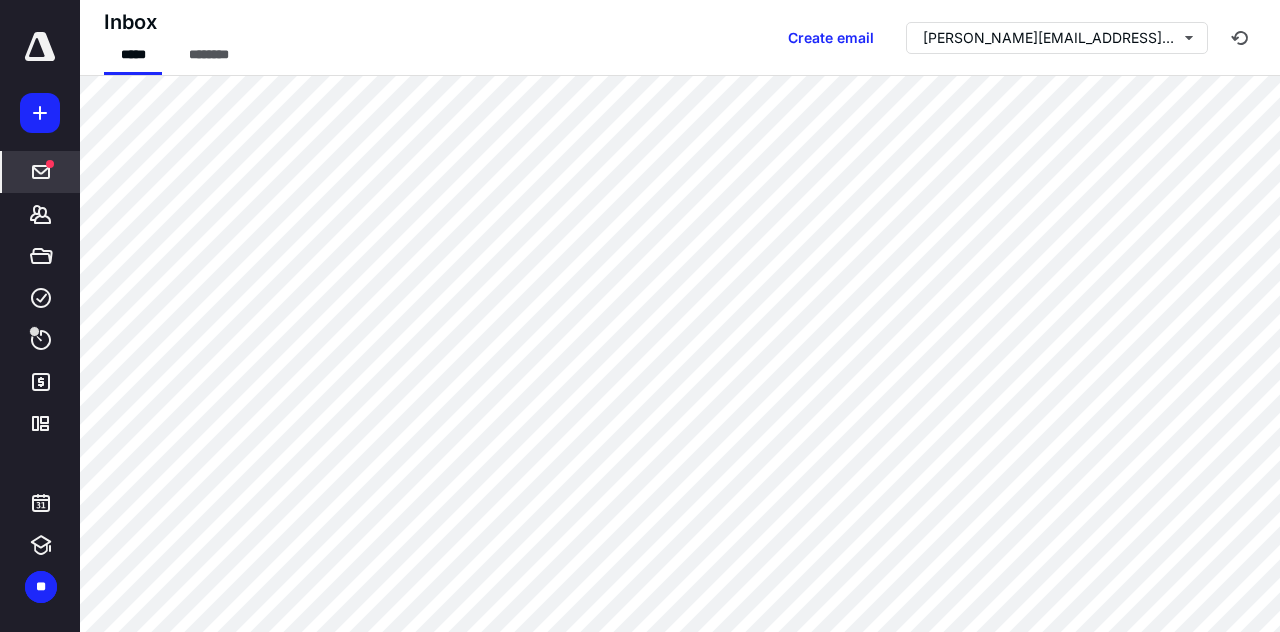 click at bounding box center [40, 113] 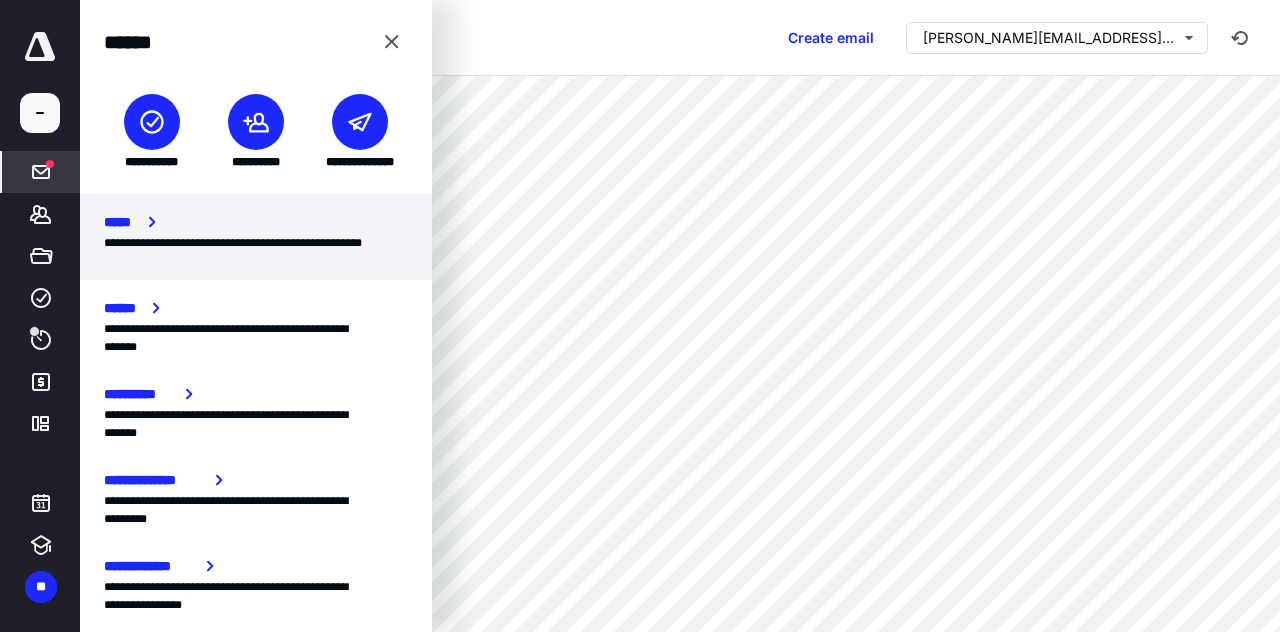 click on "*****" at bounding box center [256, 222] 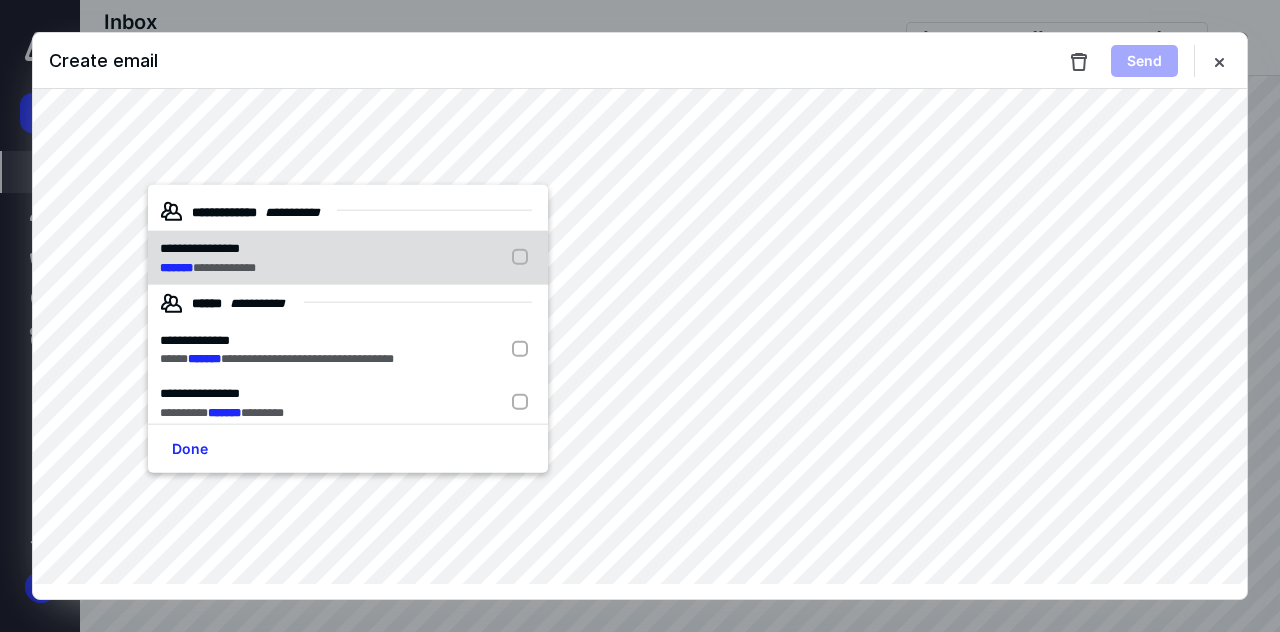 click on "**********" at bounding box center [224, 267] 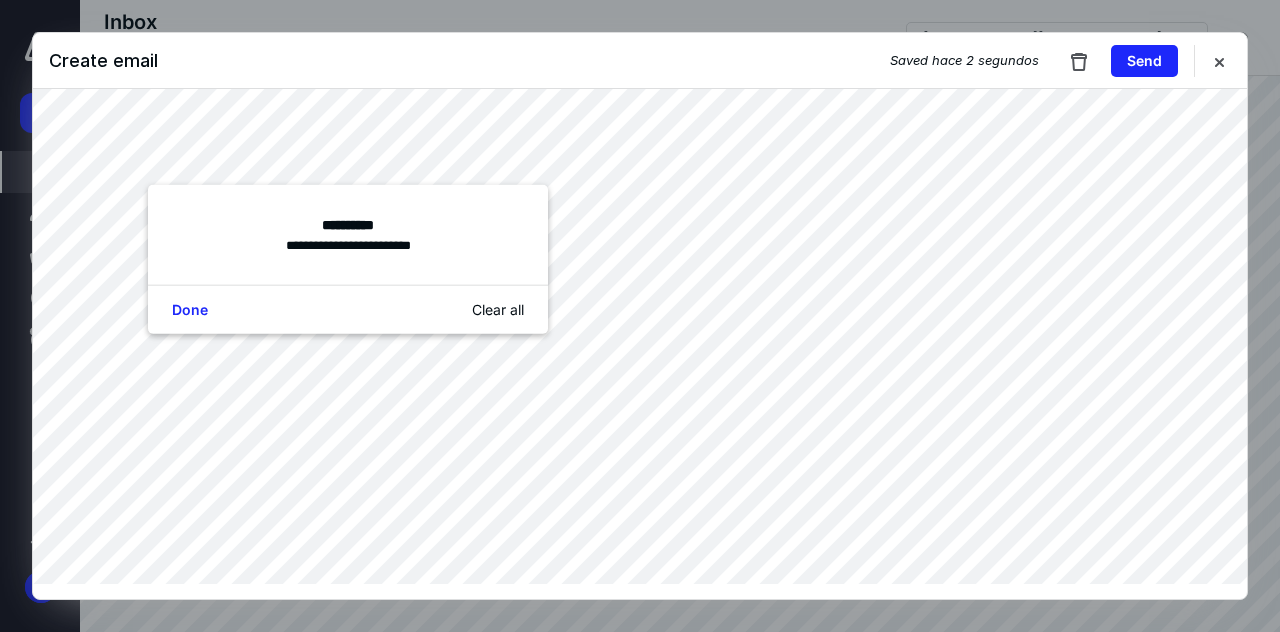 click on "Done Clear all" at bounding box center [348, 309] 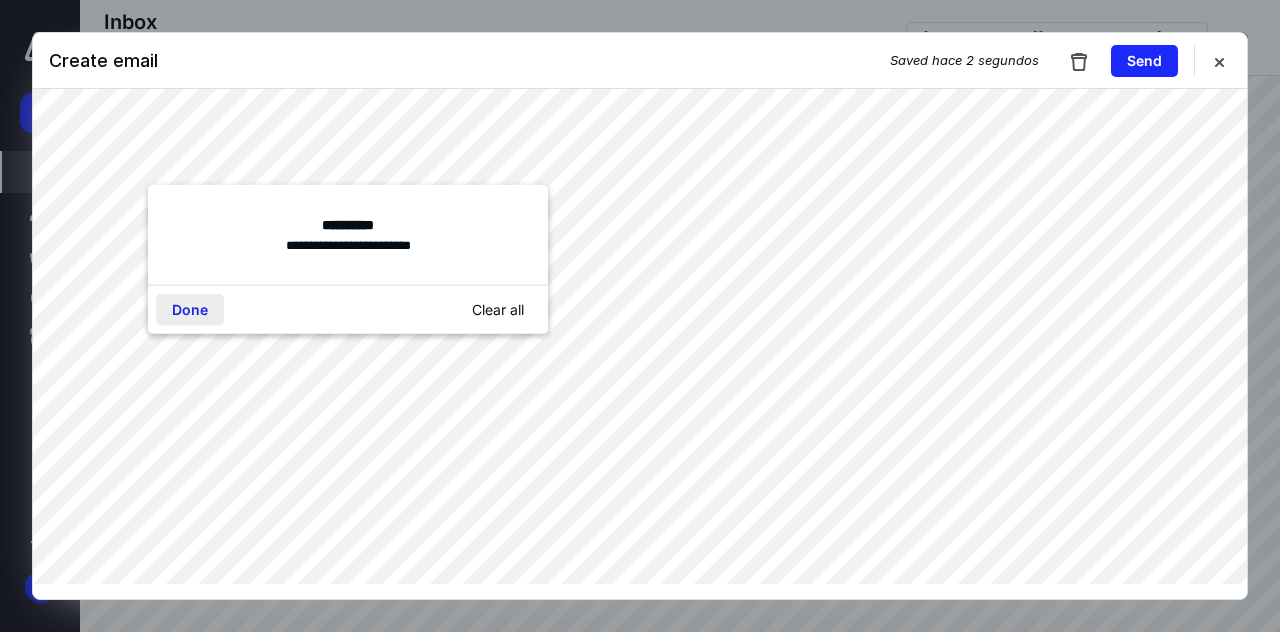 click on "Done" at bounding box center [190, 310] 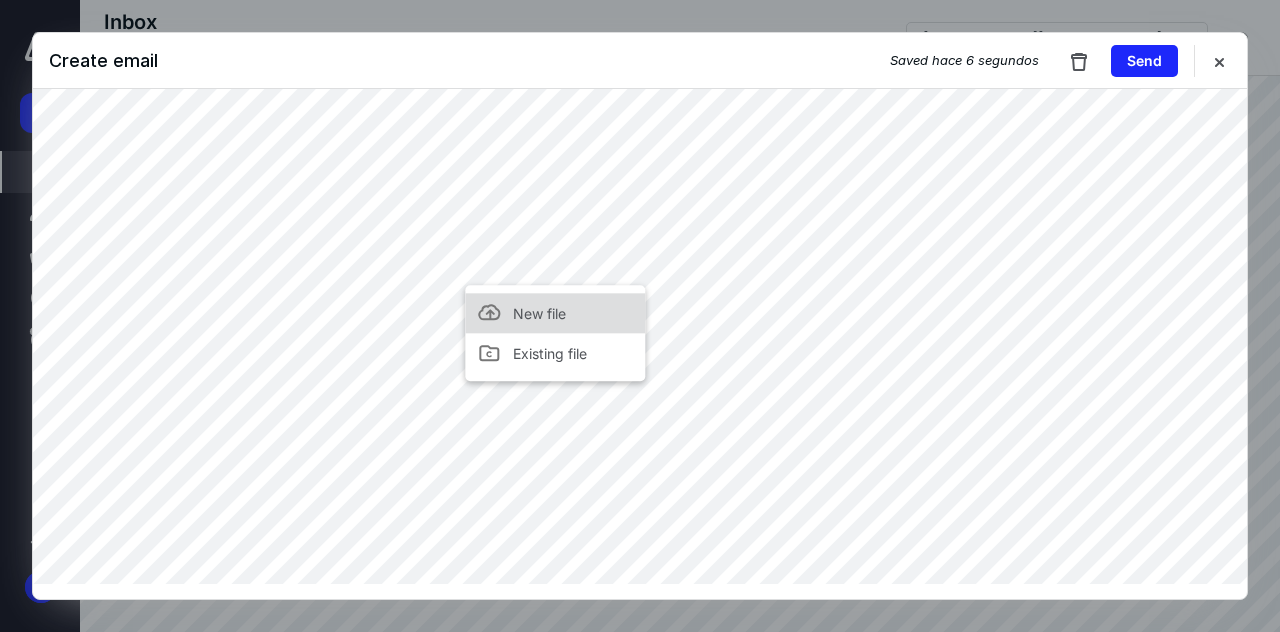 click 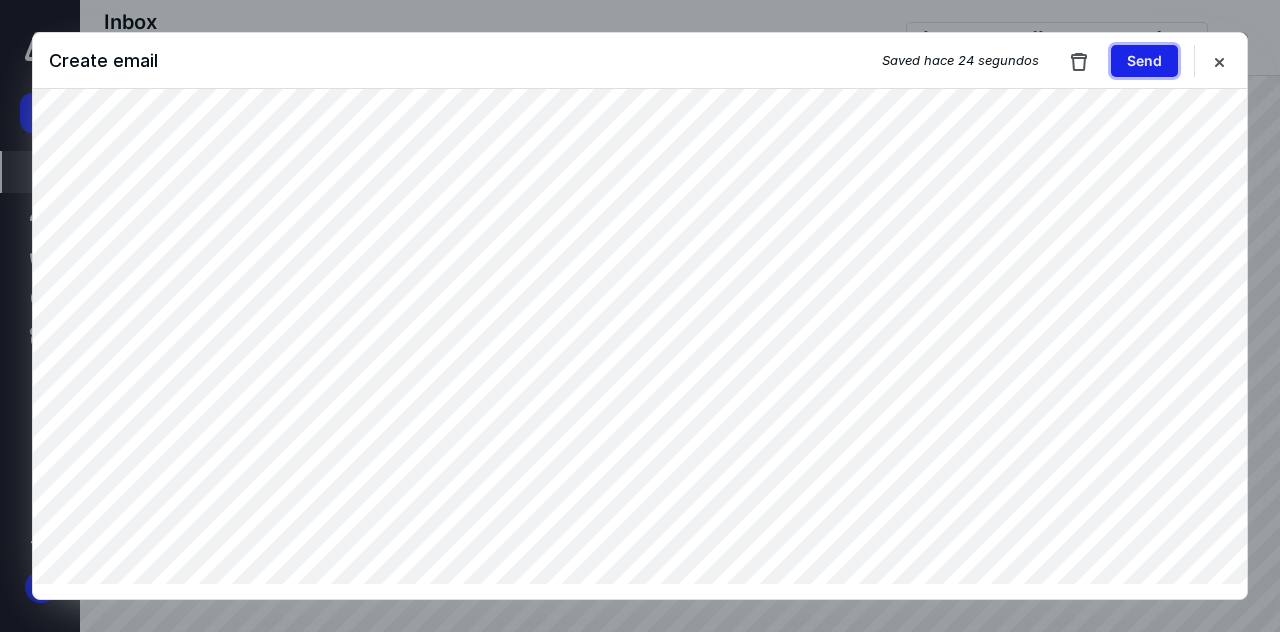 click on "Send" at bounding box center (1144, 61) 